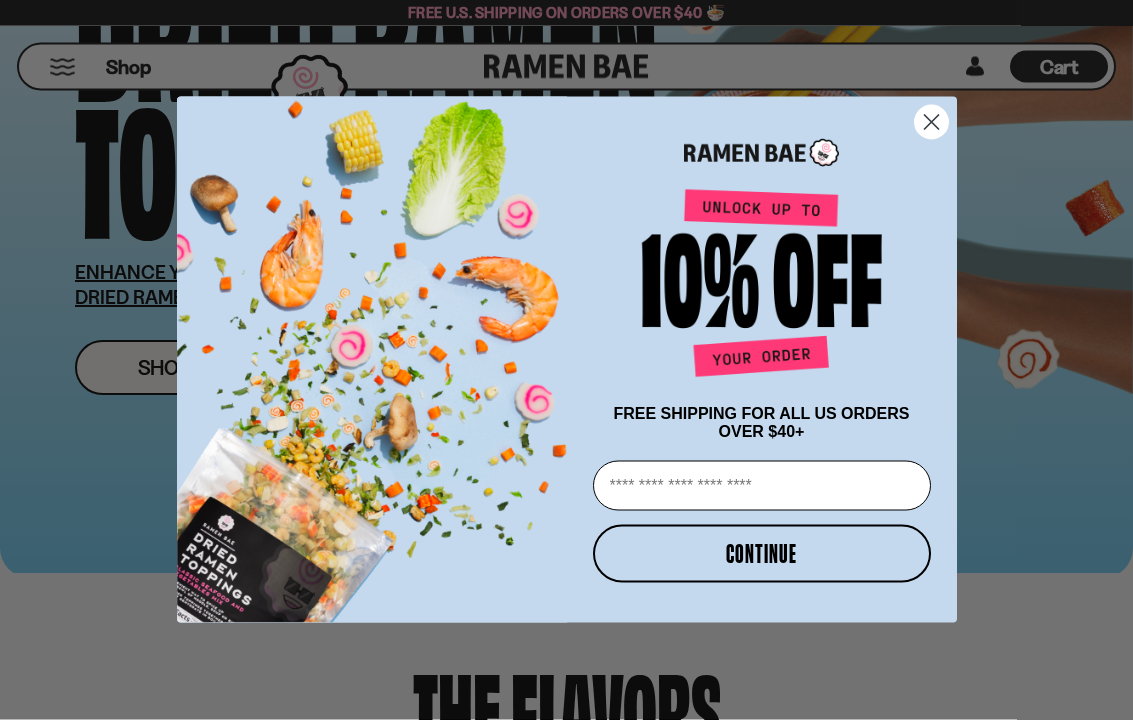 scroll, scrollTop: 249, scrollLeft: 0, axis: vertical 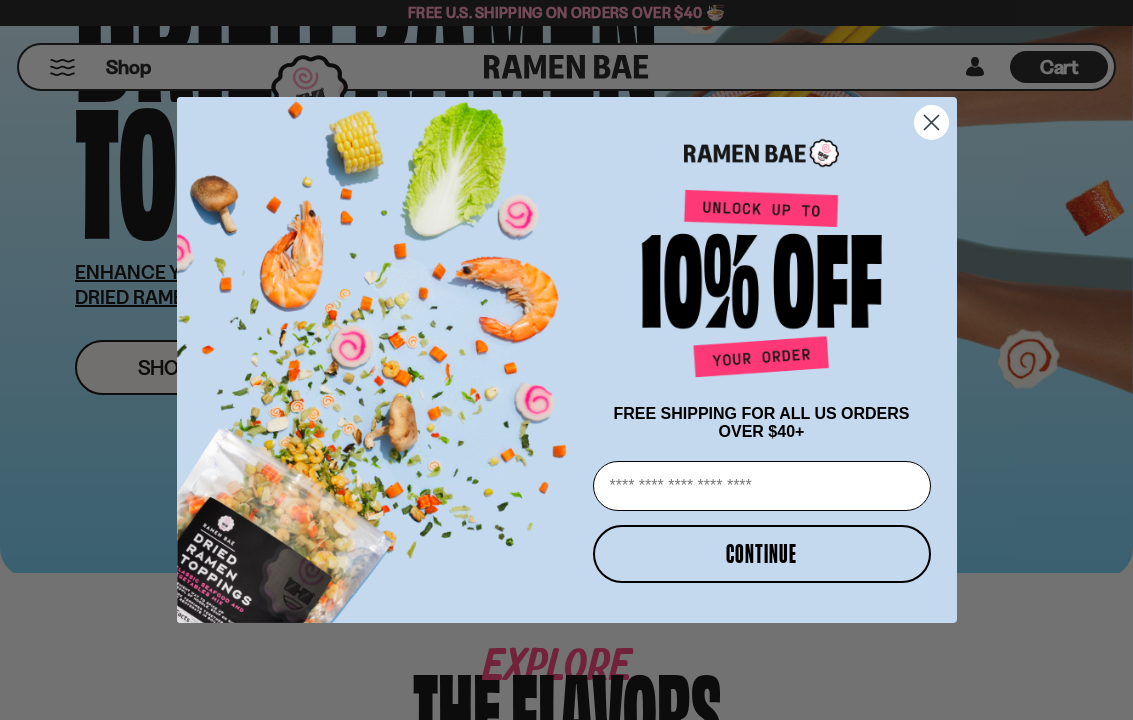 click on "Email" at bounding box center (762, 486) 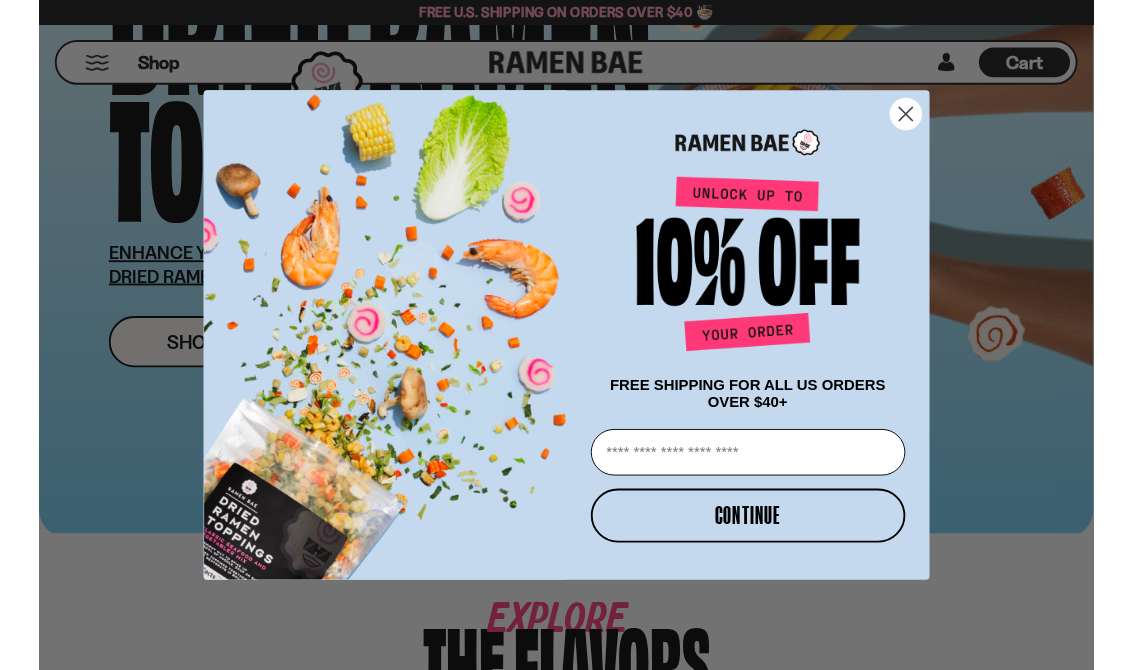 scroll, scrollTop: 248, scrollLeft: 0, axis: vertical 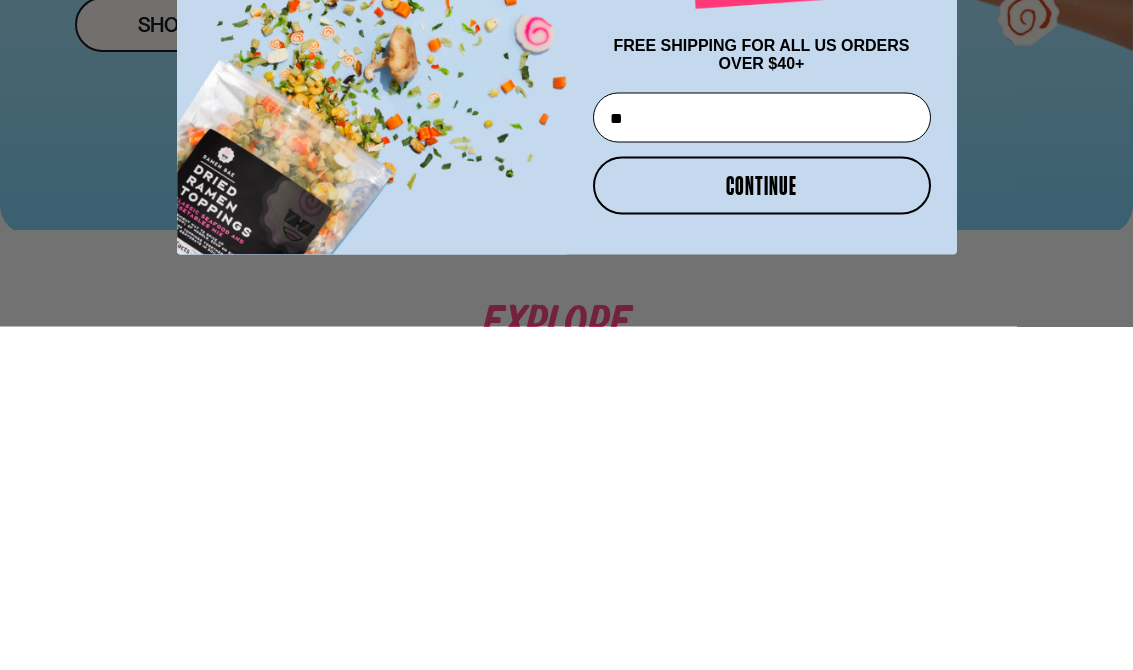 type on "**********" 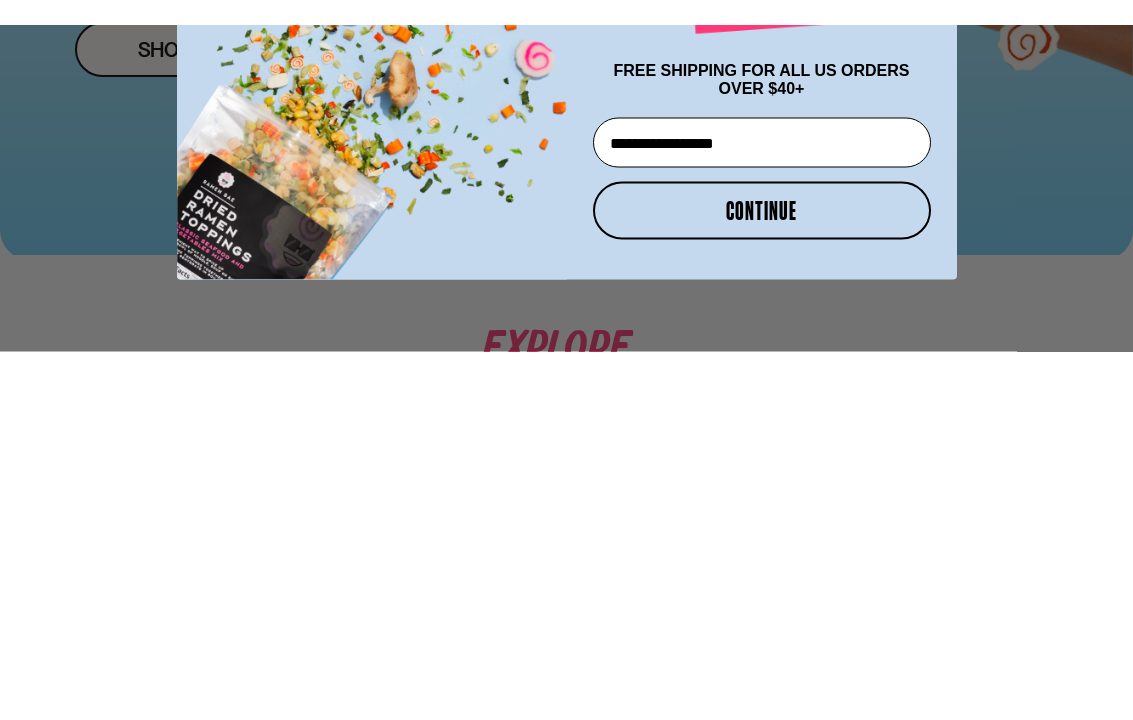 scroll, scrollTop: 592, scrollLeft: 0, axis: vertical 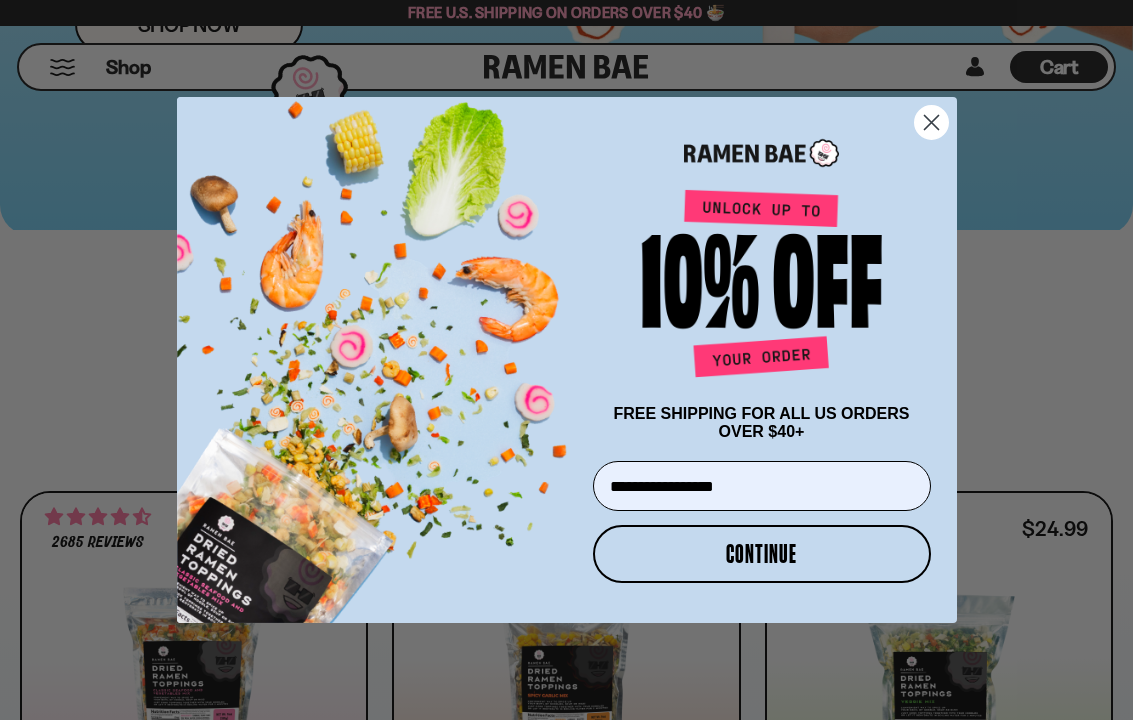 click on "CONTINUE" at bounding box center (762, 554) 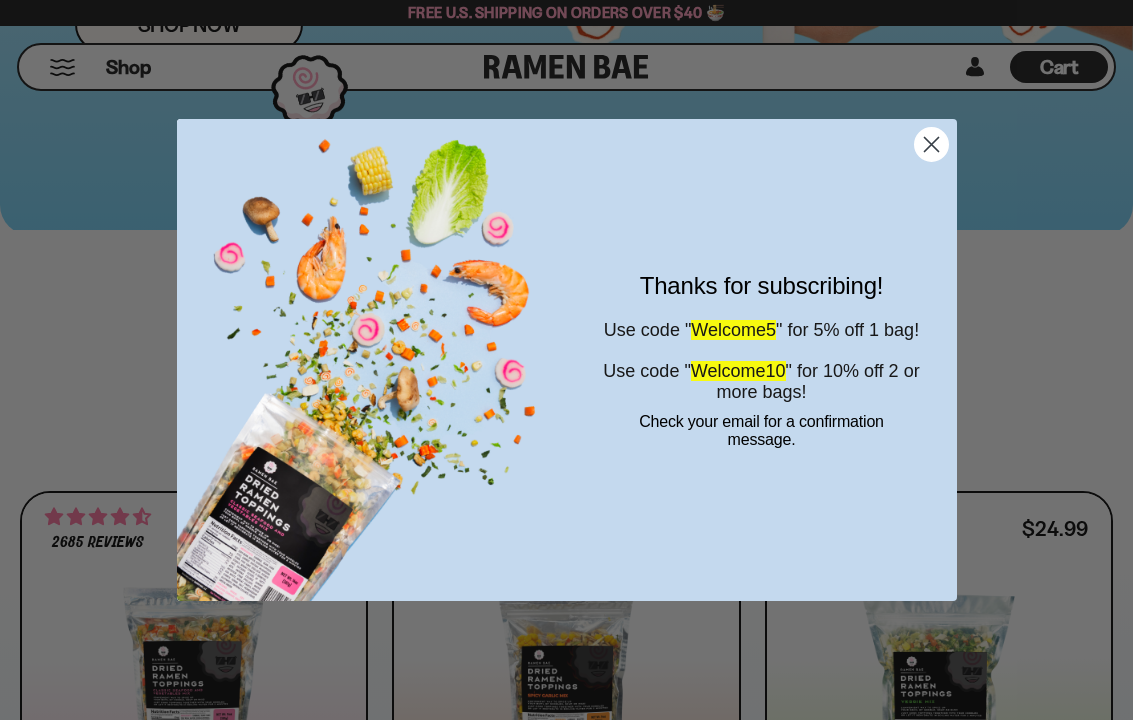 click on "Use code " Welcome5 " for 5% off 1 bag!" at bounding box center [761, 330] 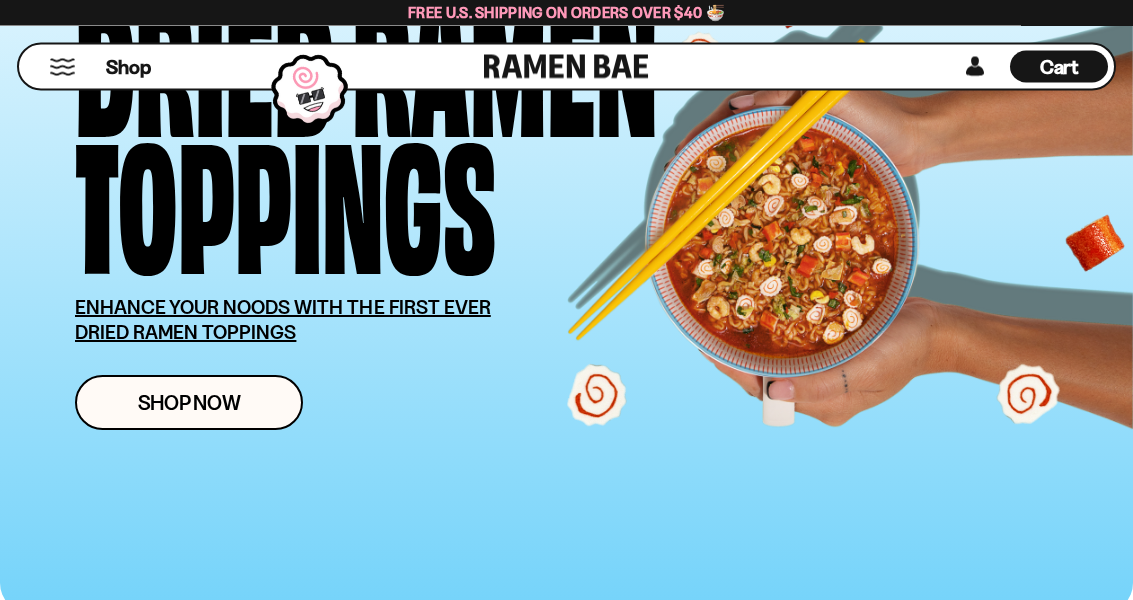scroll, scrollTop: 0, scrollLeft: 0, axis: both 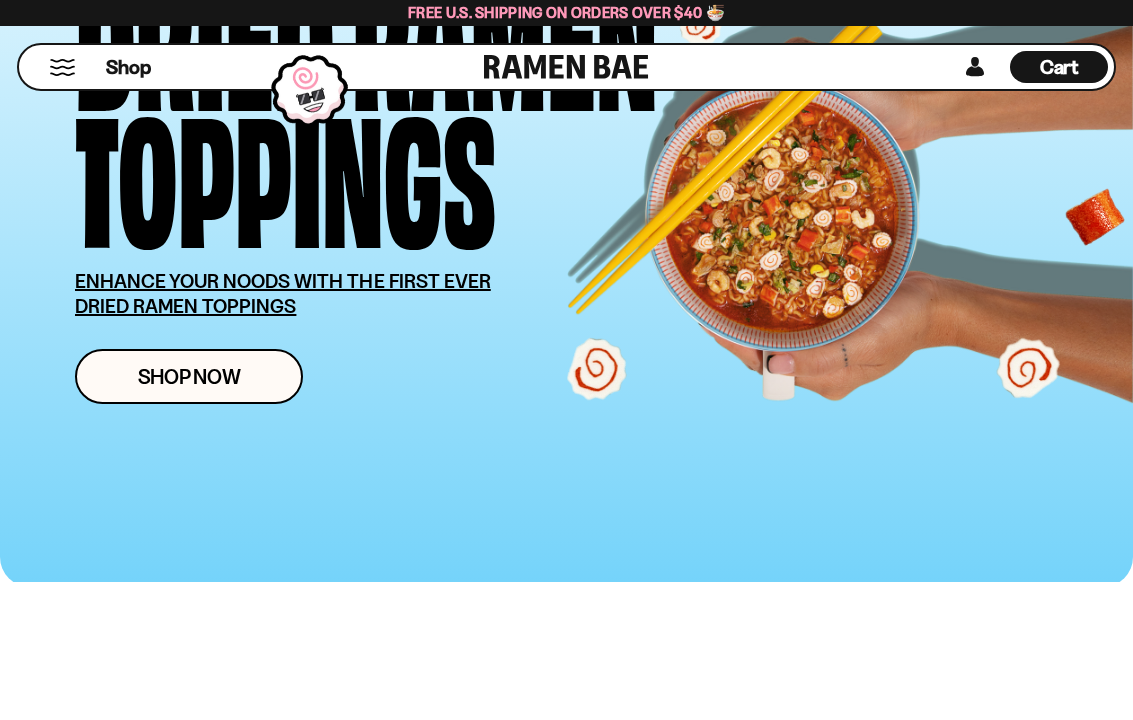 click on "Shop Now" at bounding box center [189, 376] 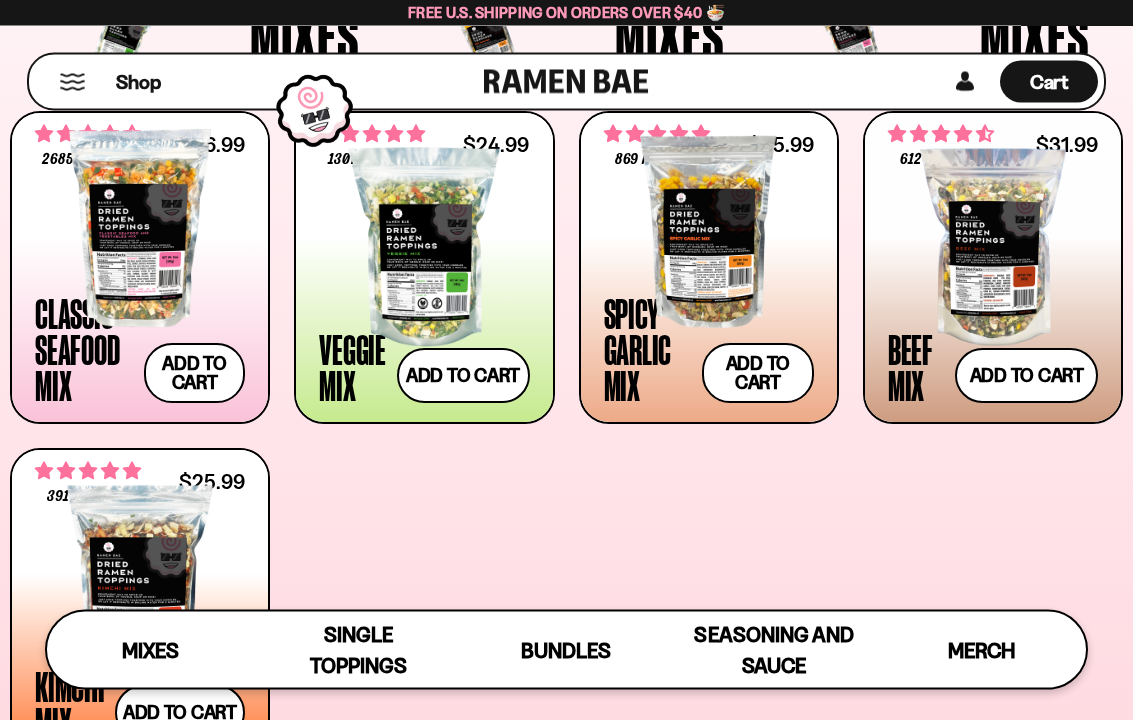 scroll, scrollTop: 678, scrollLeft: 0, axis: vertical 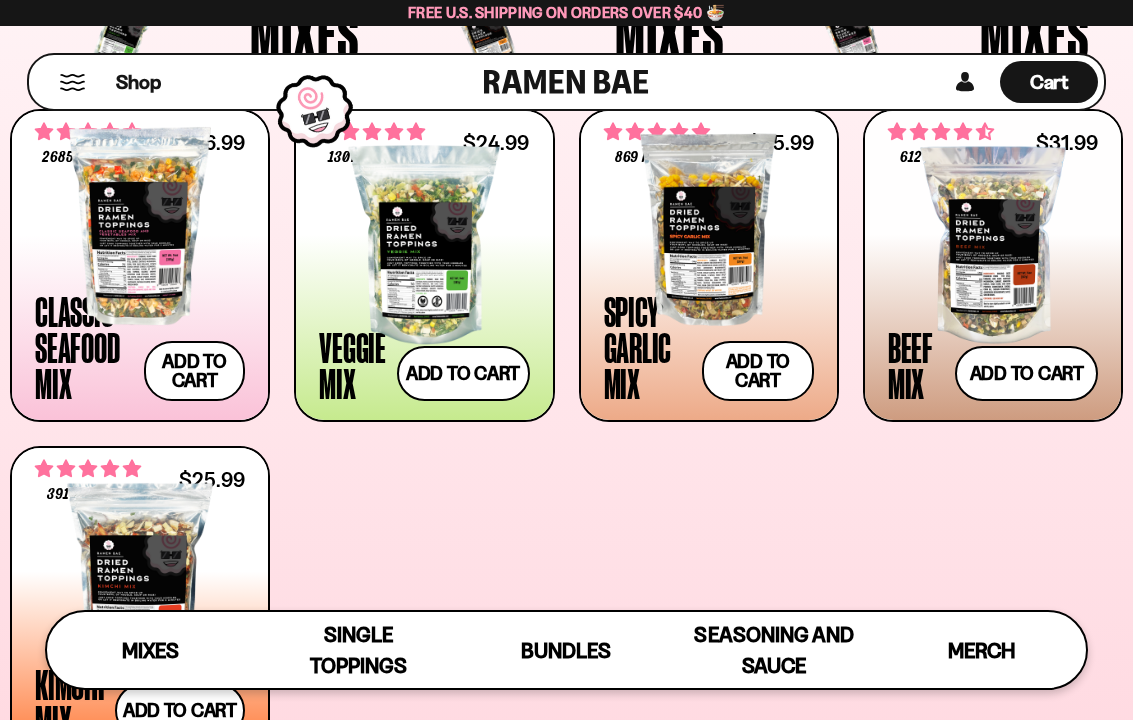 click at bounding box center [140, 226] 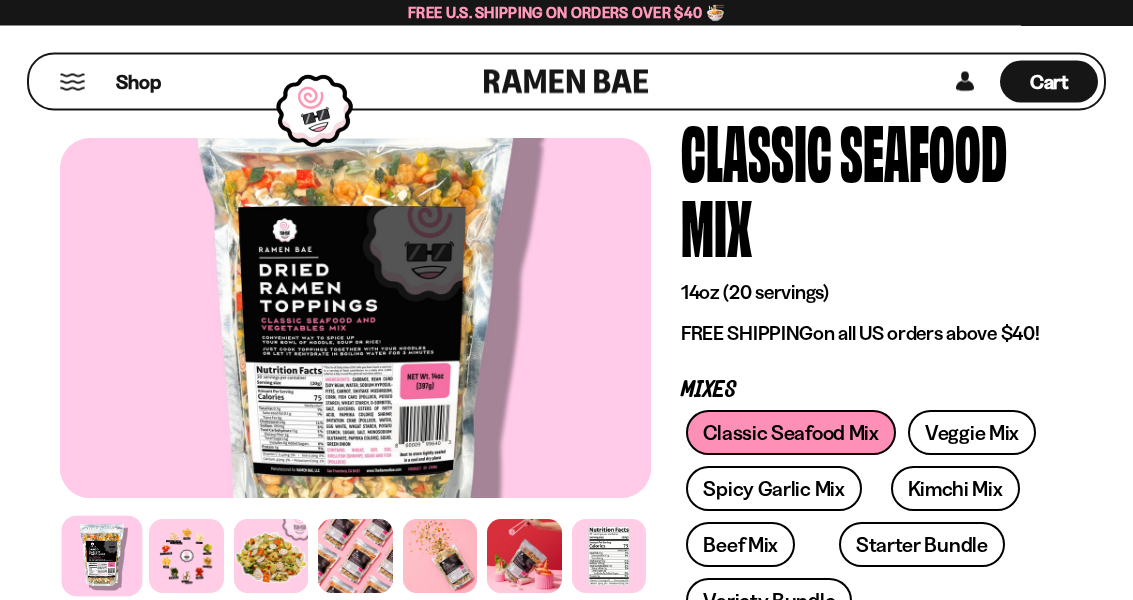scroll, scrollTop: 0, scrollLeft: 0, axis: both 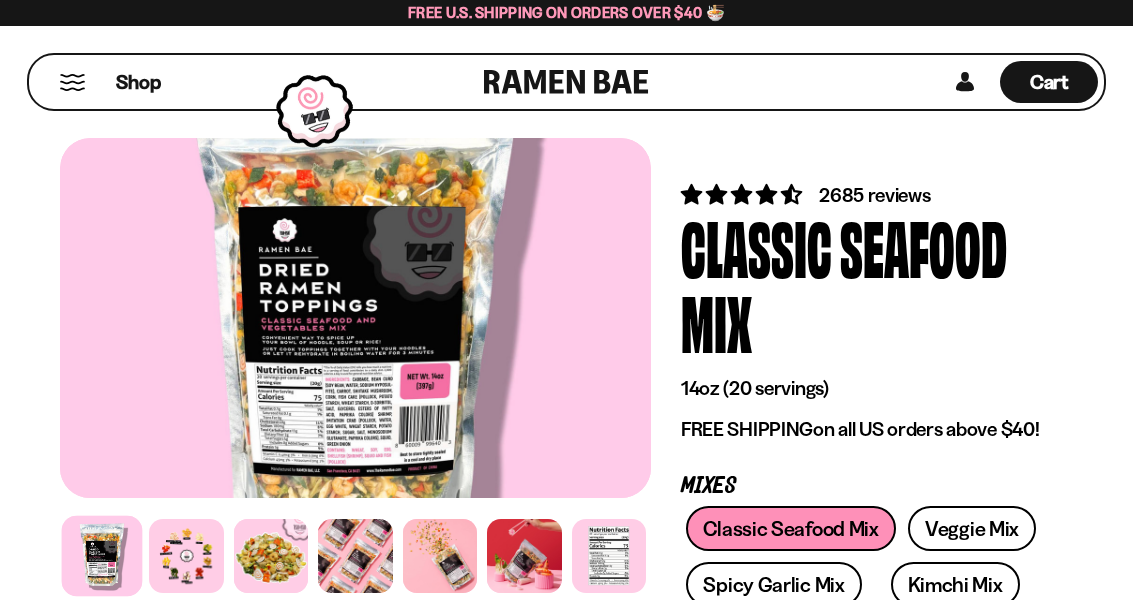 click at bounding box center [186, 556] 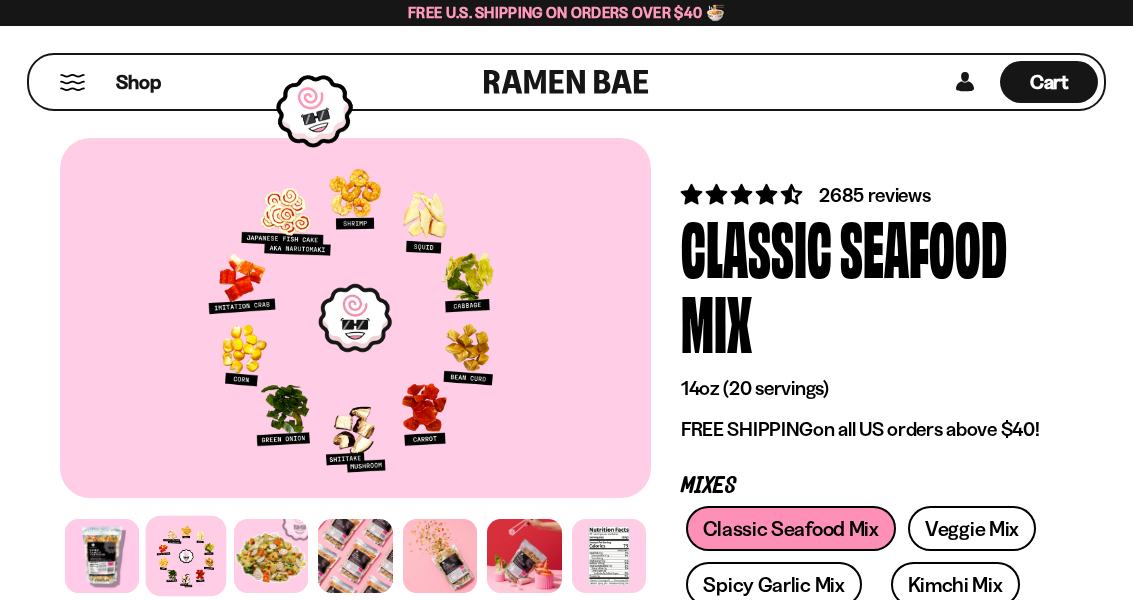 click at bounding box center (271, 556) 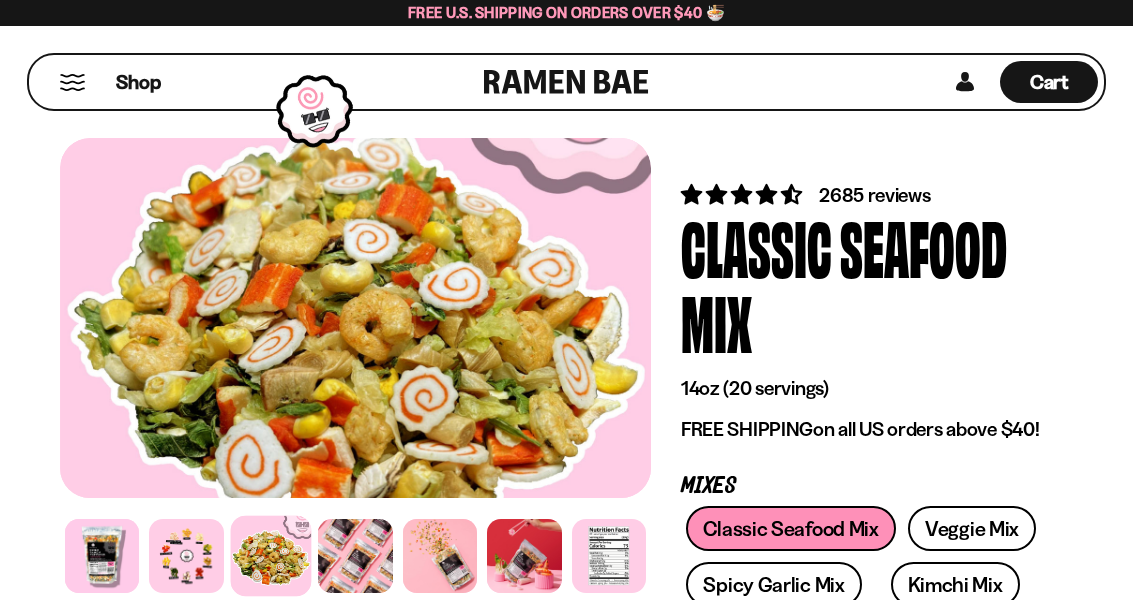 click at bounding box center [355, 556] 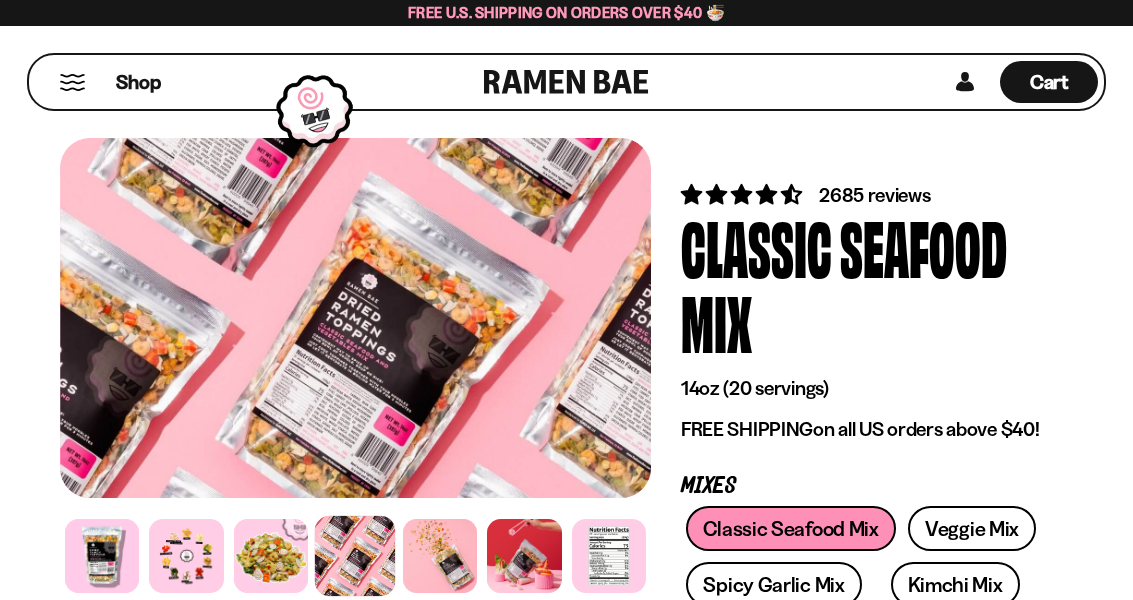 click at bounding box center [440, 556] 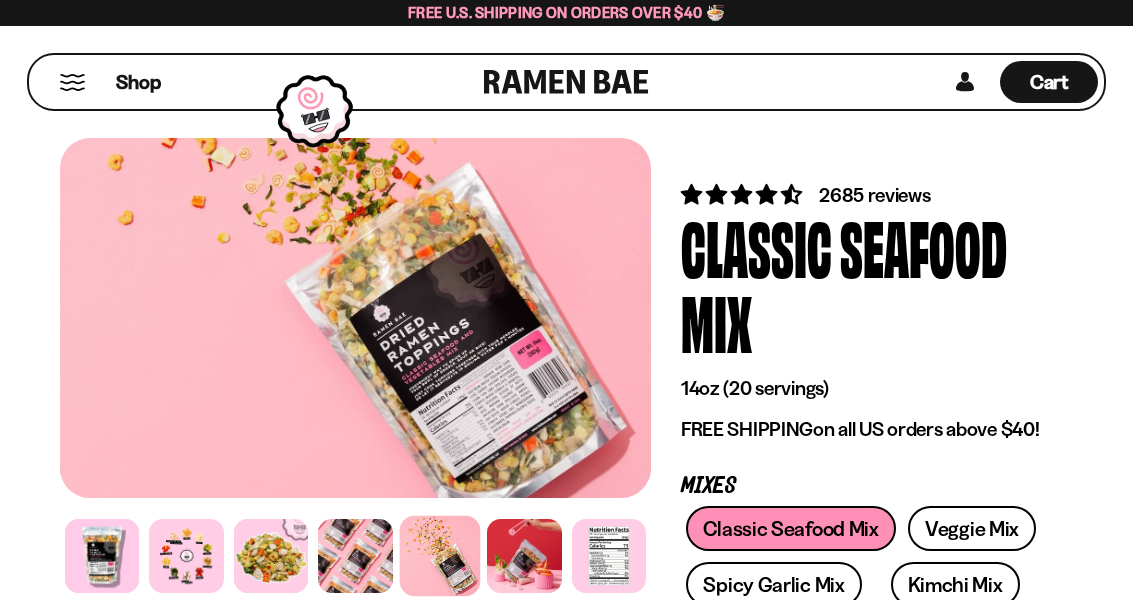 click at bounding box center [524, 556] 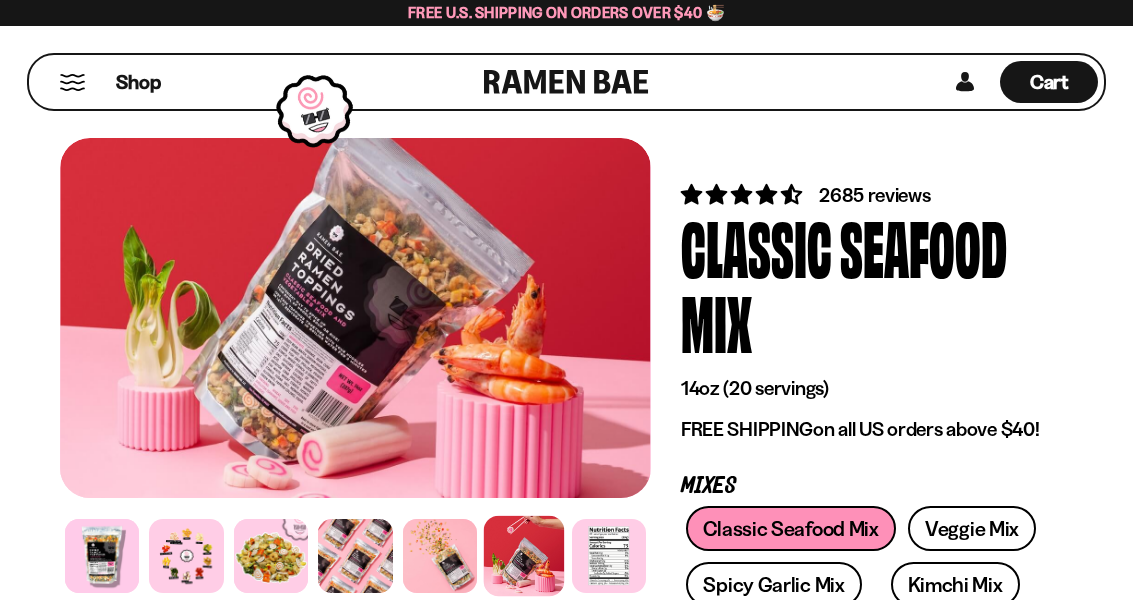 click at bounding box center [609, 556] 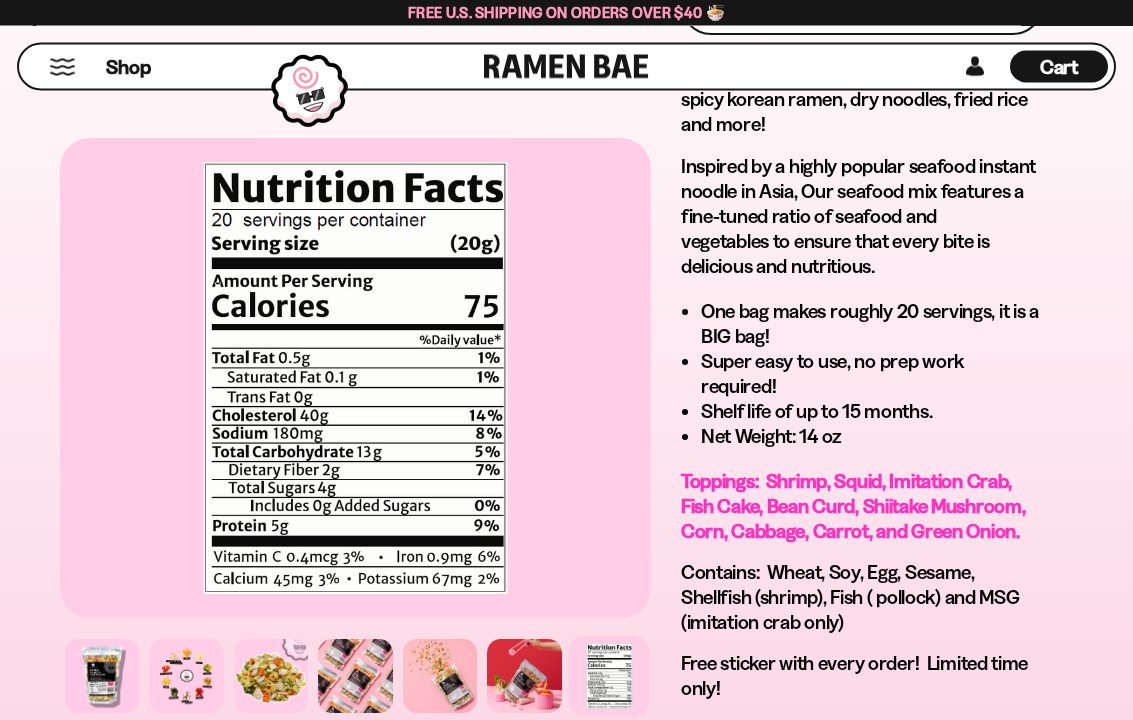 scroll, scrollTop: 1539, scrollLeft: 0, axis: vertical 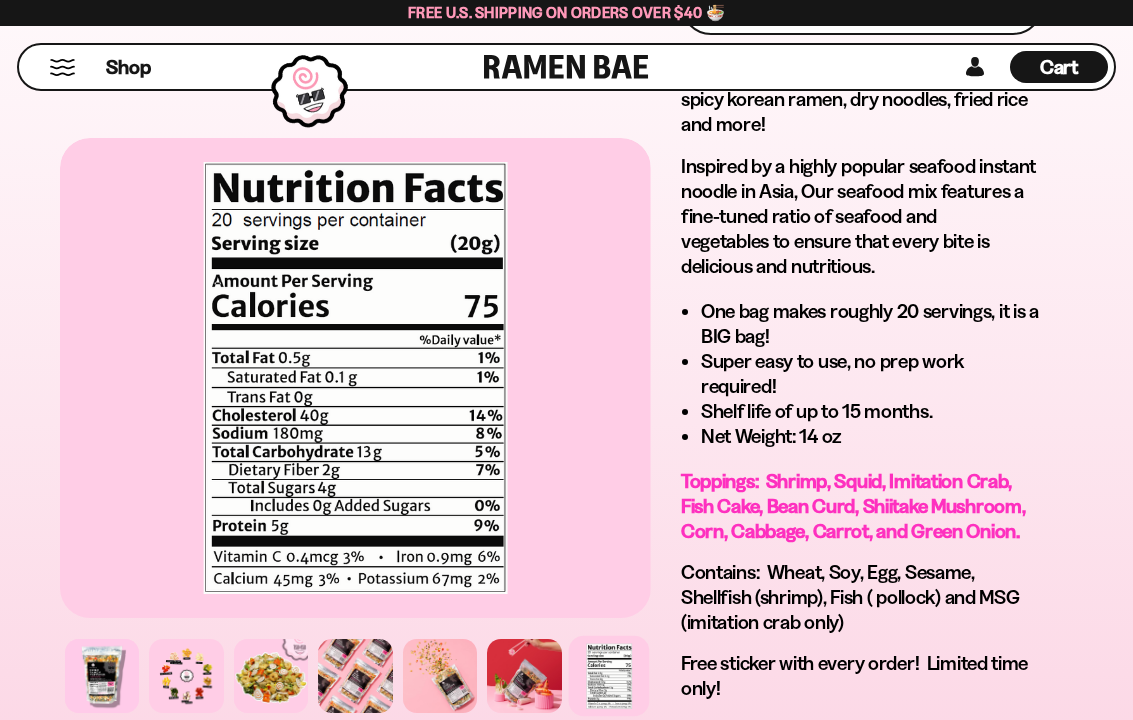 click at bounding box center (62, 67) 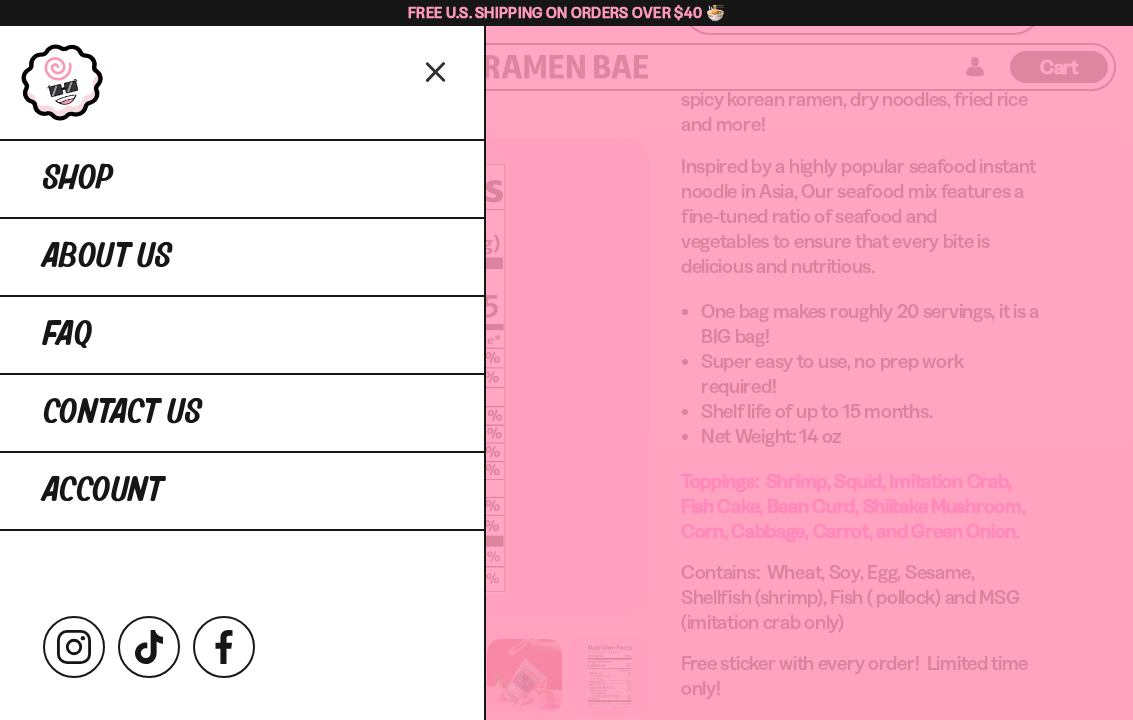 click on "Shop" at bounding box center [242, 178] 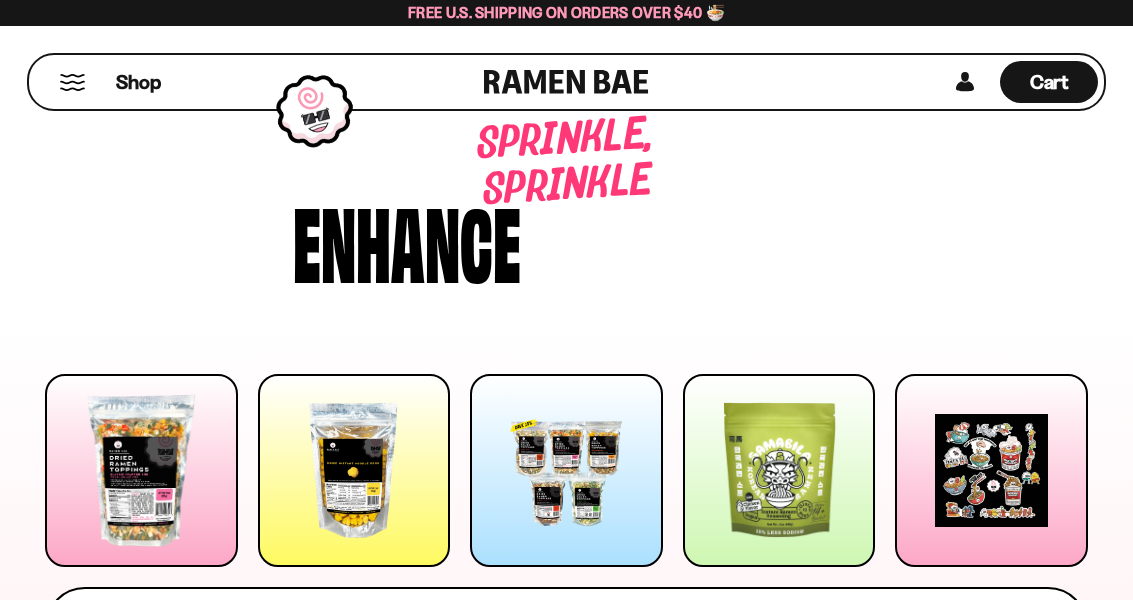 scroll, scrollTop: 0, scrollLeft: 0, axis: both 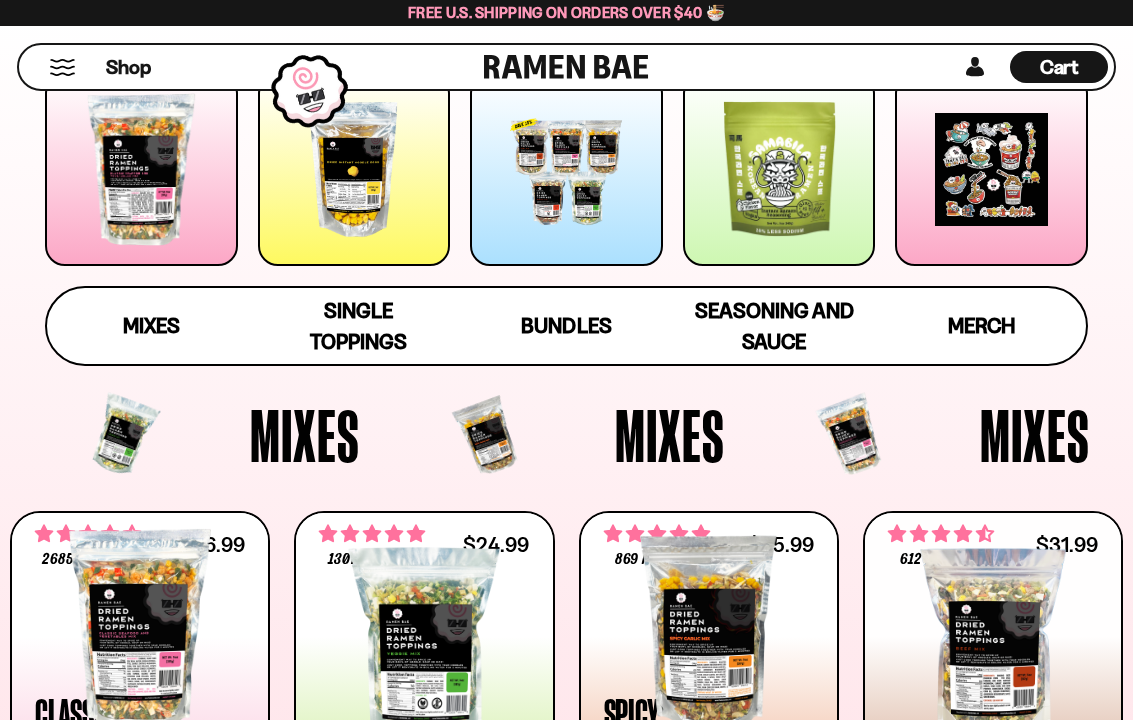 click at bounding box center [354, 169] 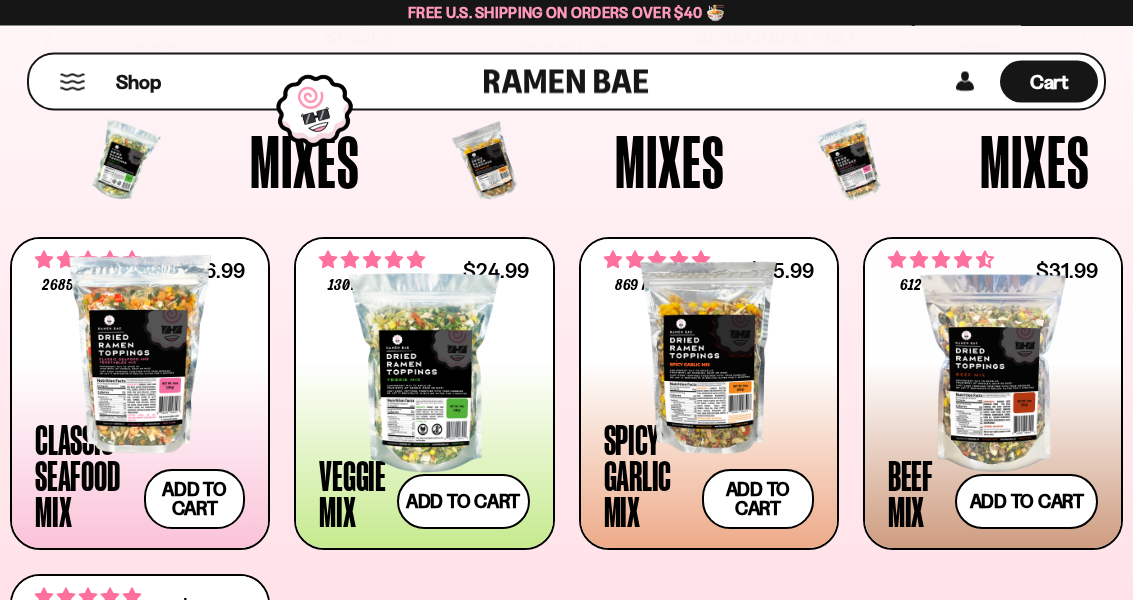 scroll, scrollTop: 555, scrollLeft: 0, axis: vertical 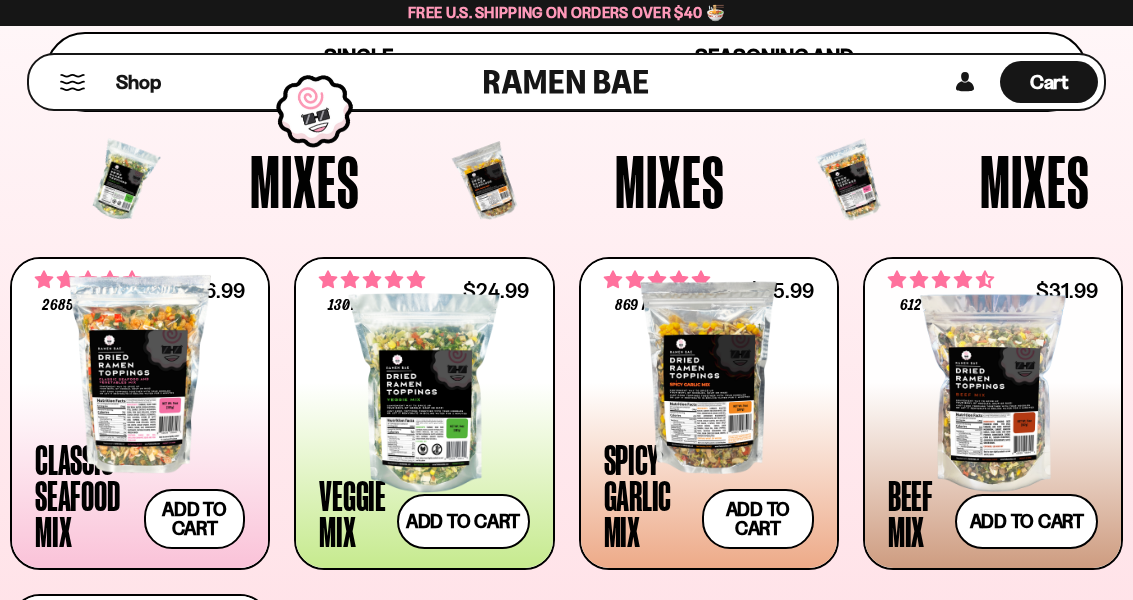 click on "Mixes" at bounding box center [305, 181] 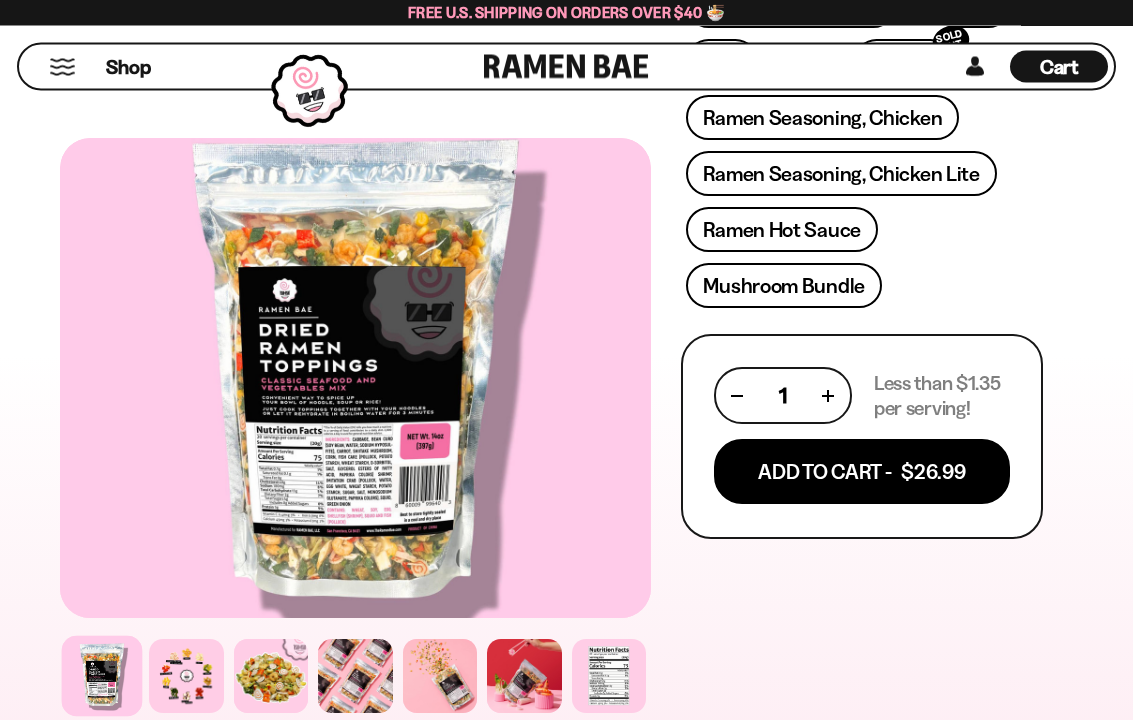 scroll, scrollTop: 1036, scrollLeft: 0, axis: vertical 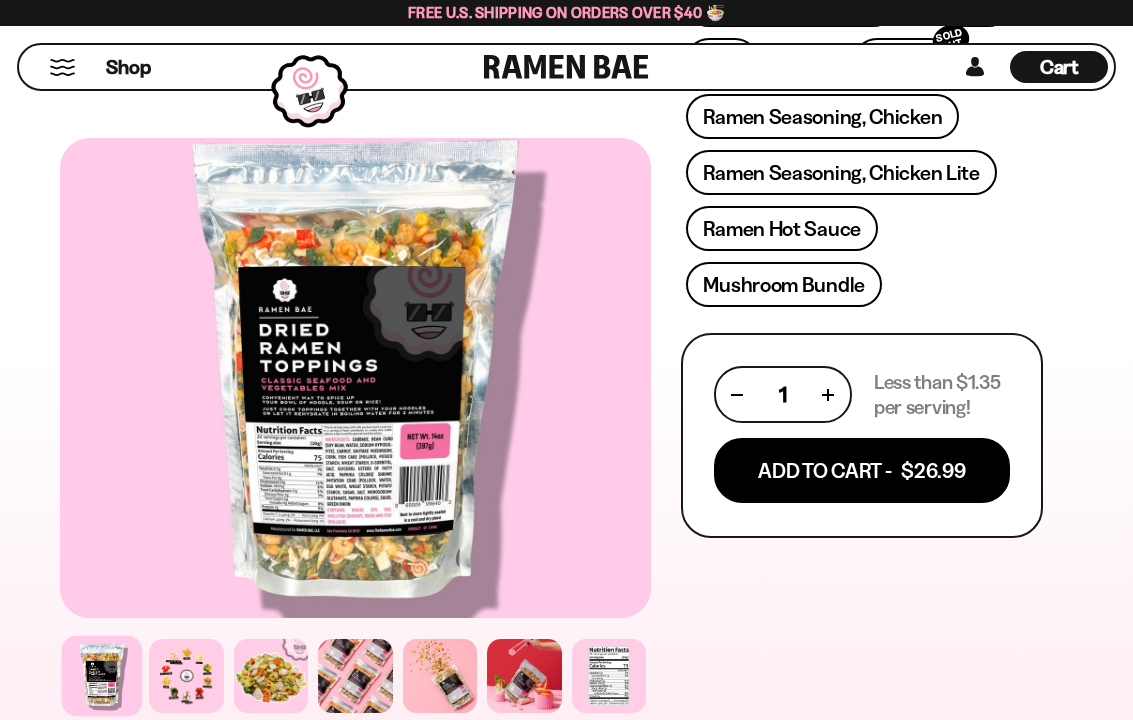 click on "Add To Cart -
$26.99" at bounding box center (862, 470) 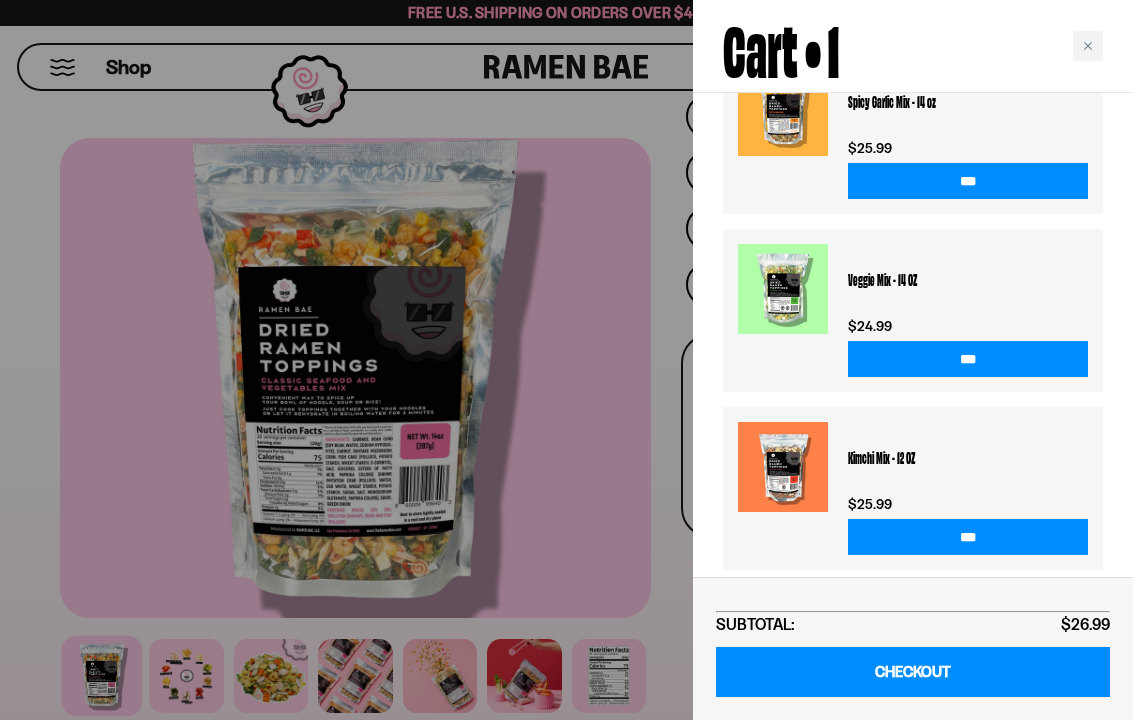 scroll, scrollTop: 500, scrollLeft: 0, axis: vertical 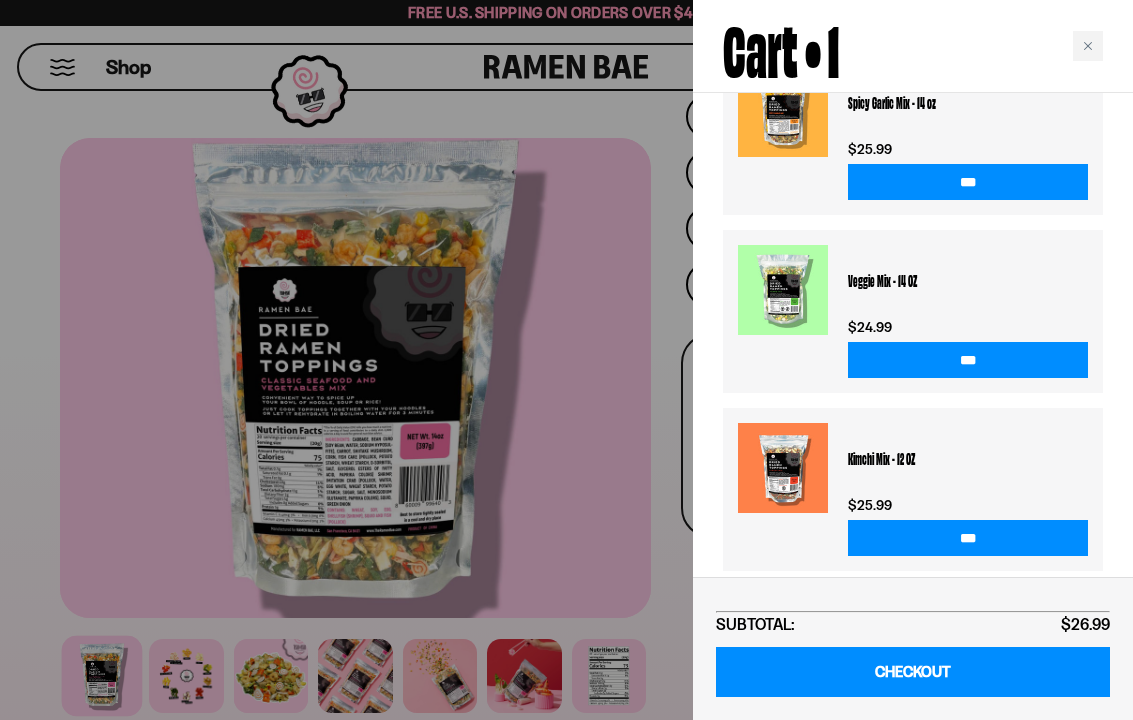 click at bounding box center [566, 360] 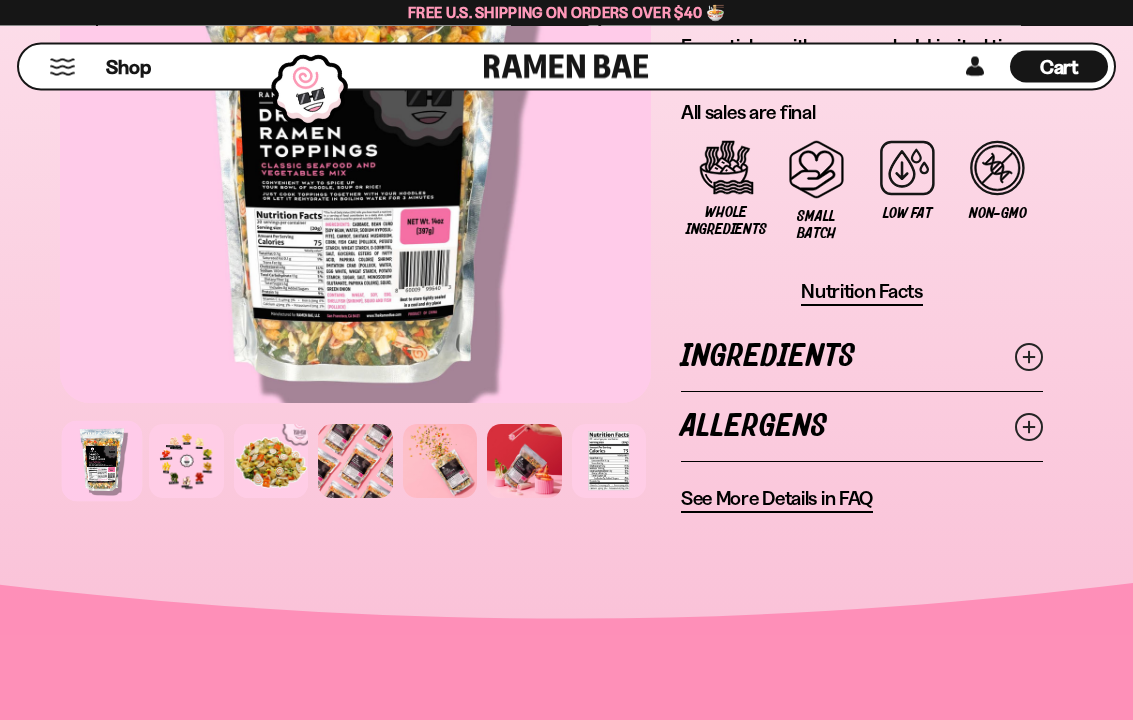 scroll, scrollTop: 2159, scrollLeft: 0, axis: vertical 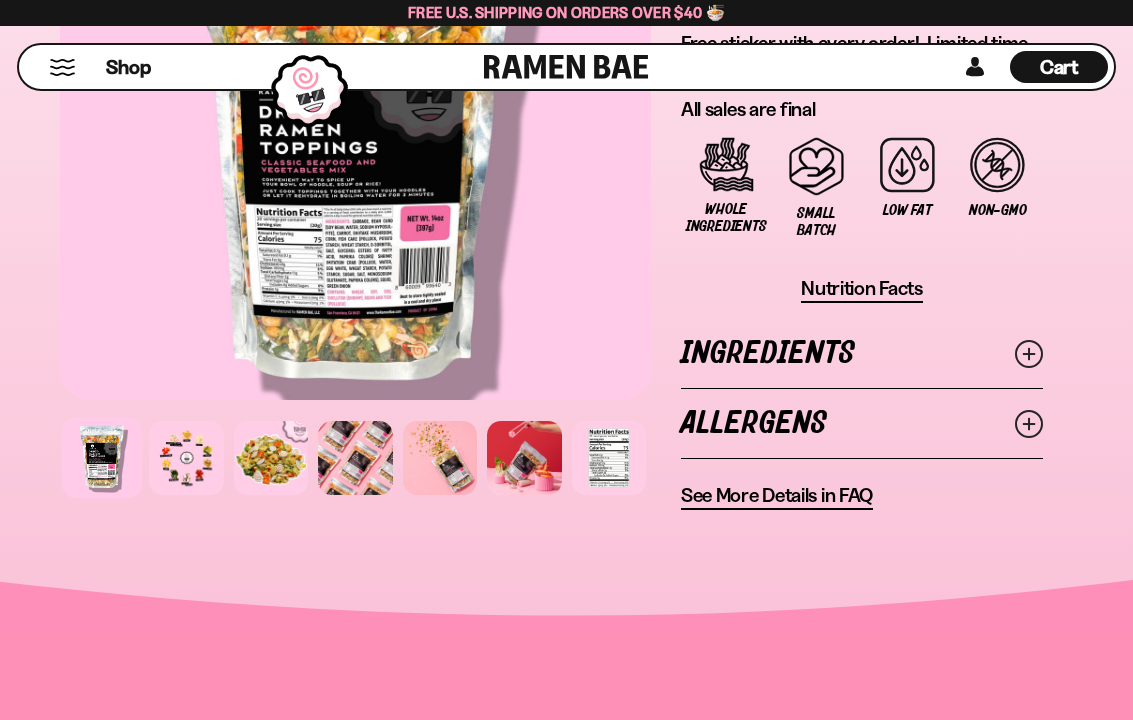 click 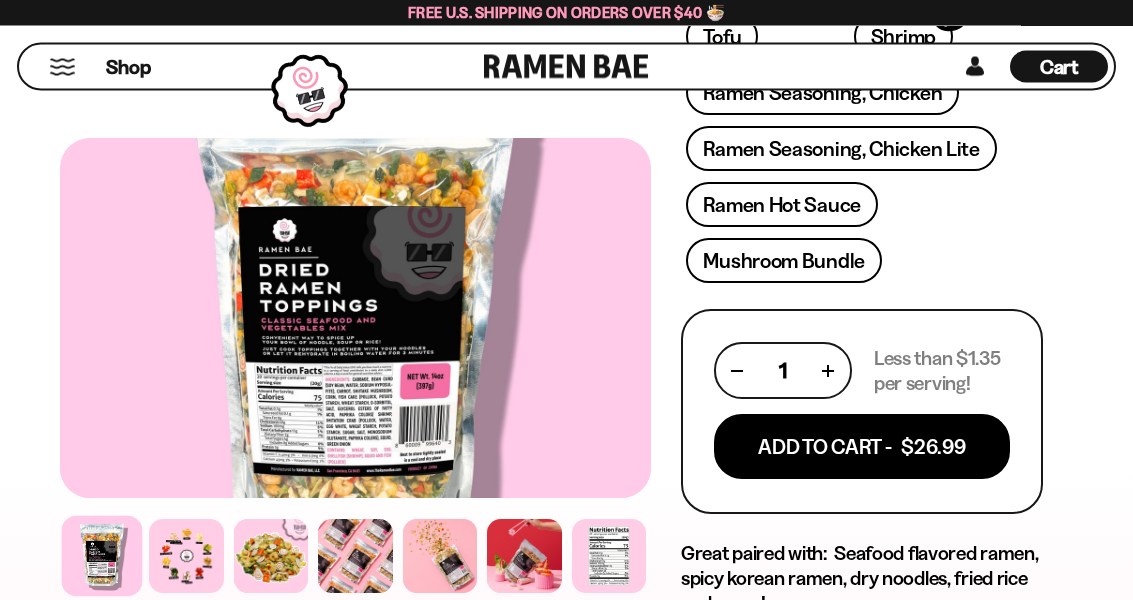 scroll, scrollTop: 1060, scrollLeft: 0, axis: vertical 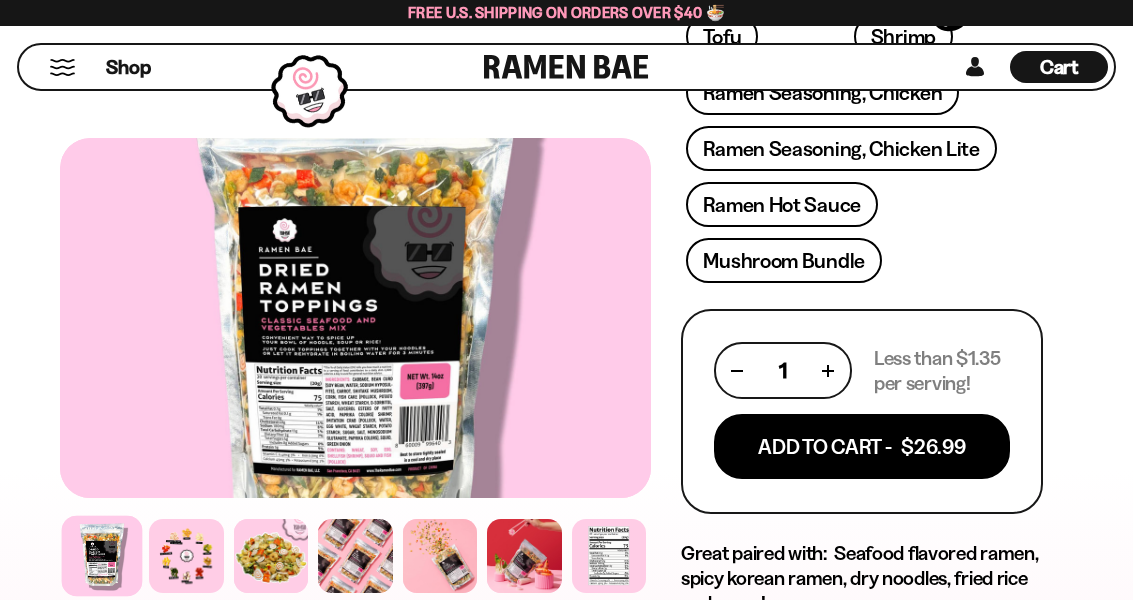 click at bounding box center (62, 67) 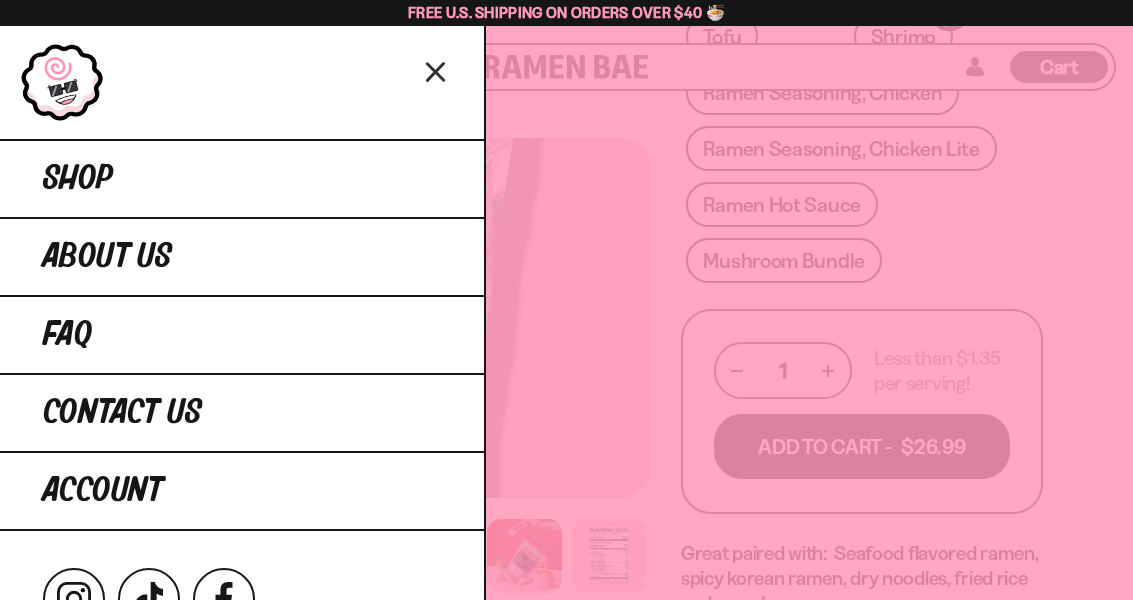 click on "Shop" at bounding box center (242, 178) 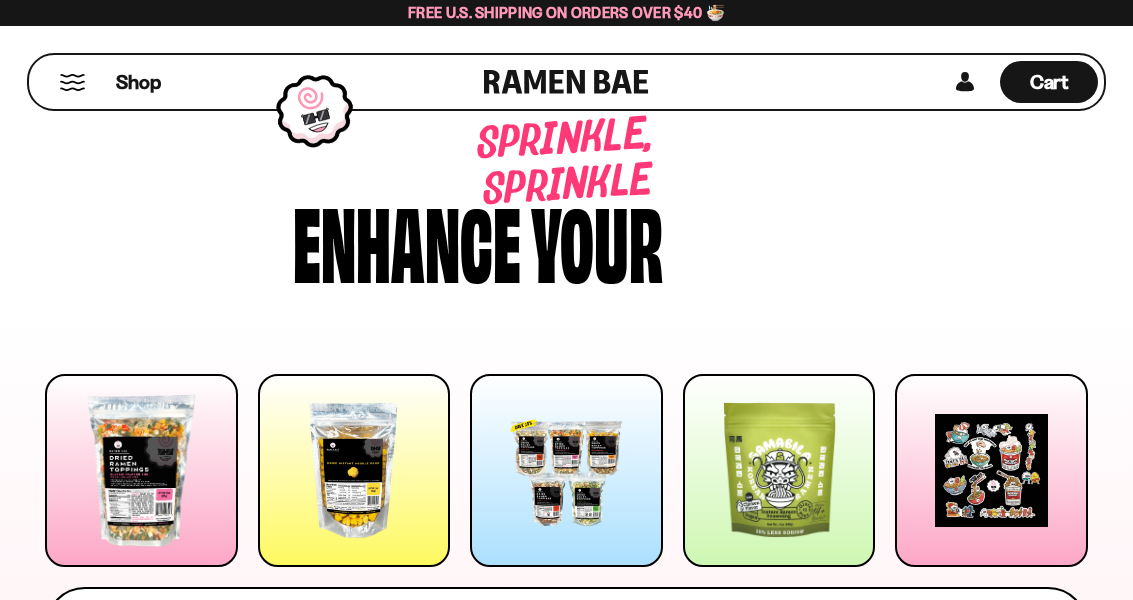 scroll, scrollTop: 0, scrollLeft: 0, axis: both 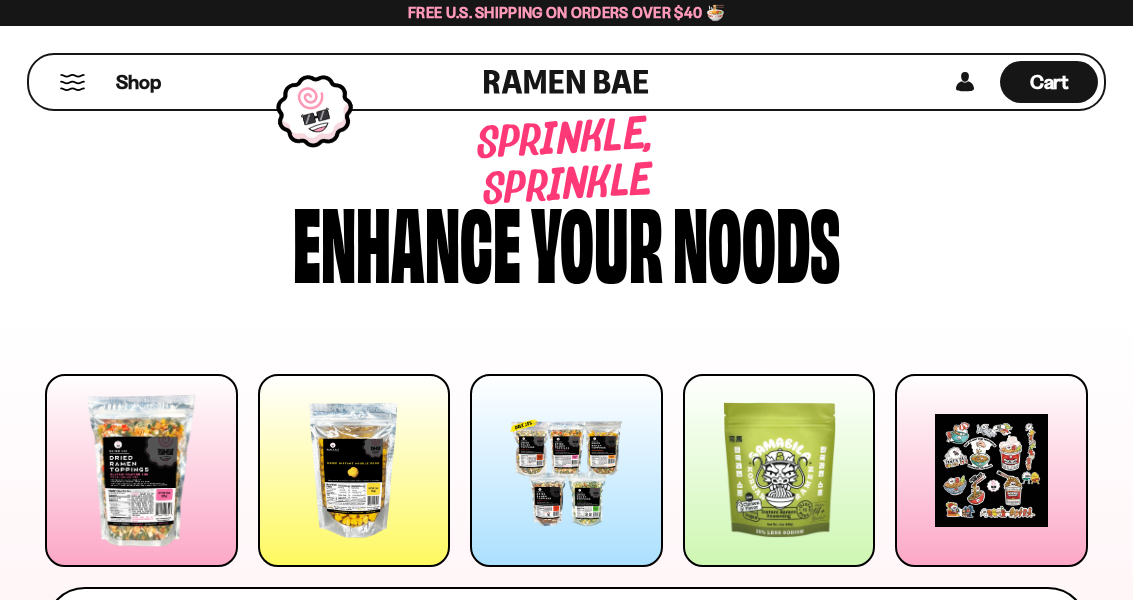 click at bounding box center (991, 470) 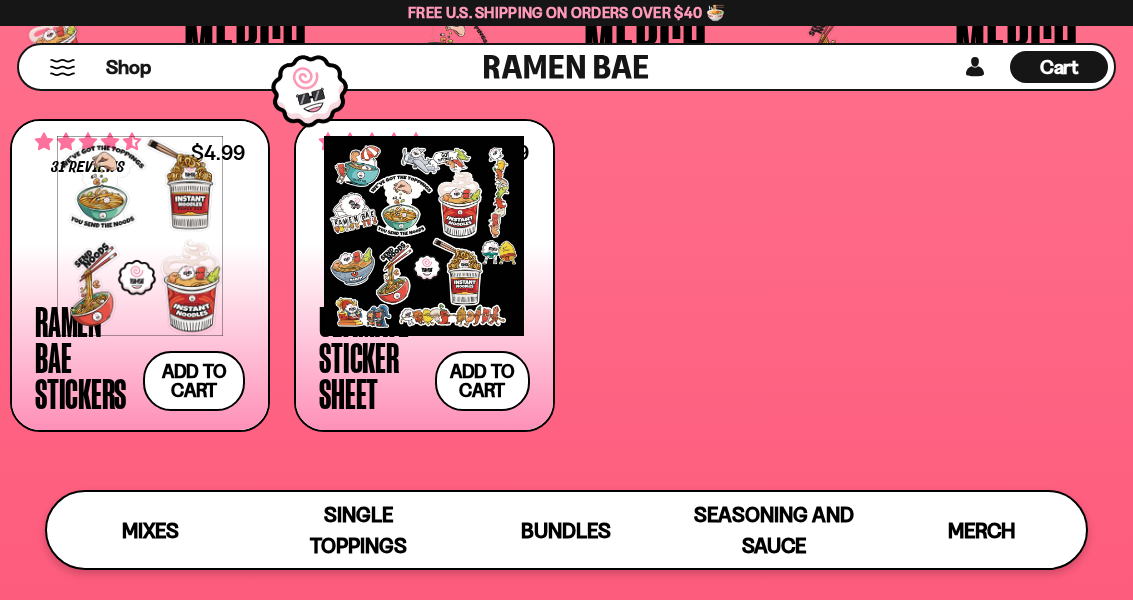 scroll, scrollTop: 4606, scrollLeft: 0, axis: vertical 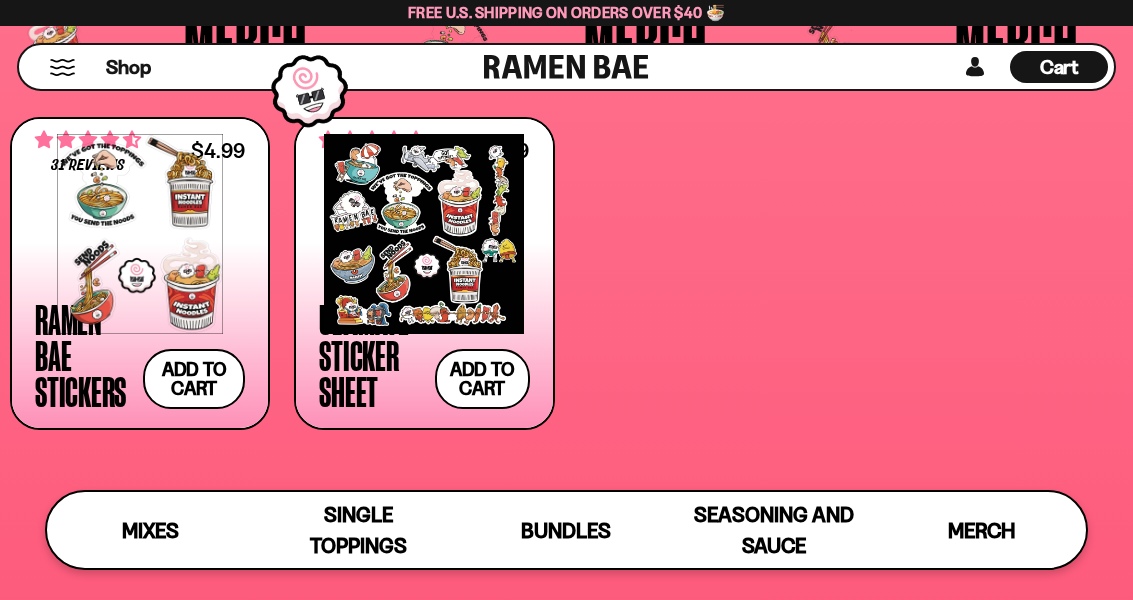 click at bounding box center (424, 234) 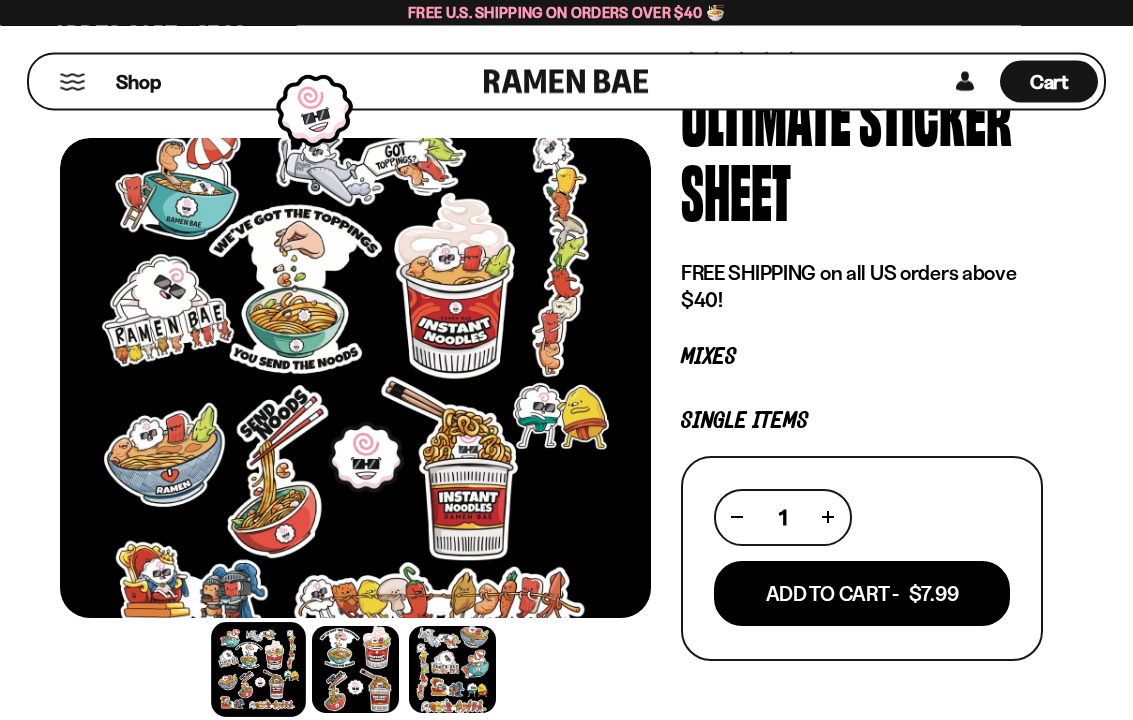 scroll, scrollTop: 132, scrollLeft: 0, axis: vertical 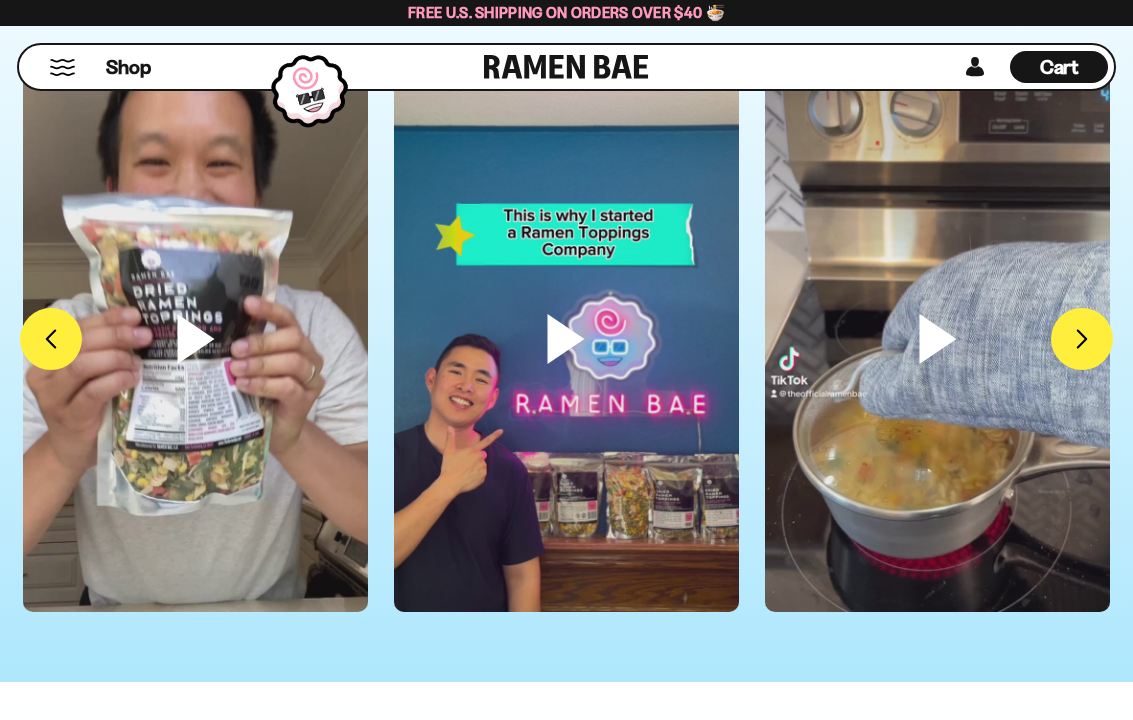 click at bounding box center (195, 372) 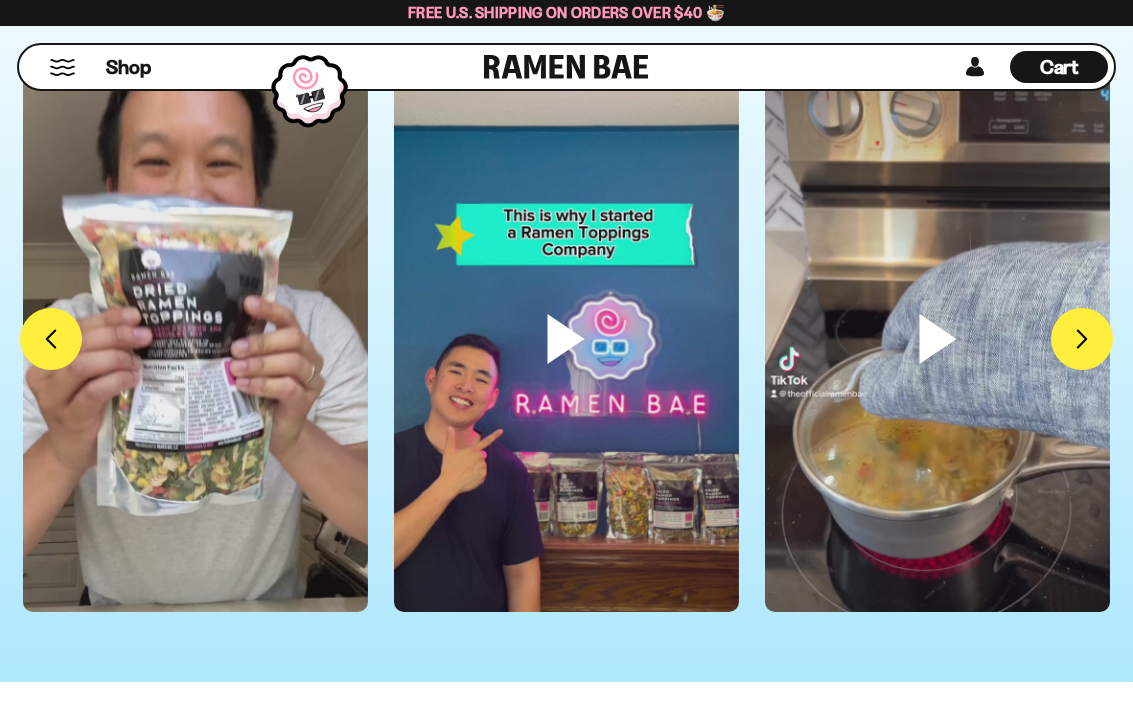 click at bounding box center [195, 372] 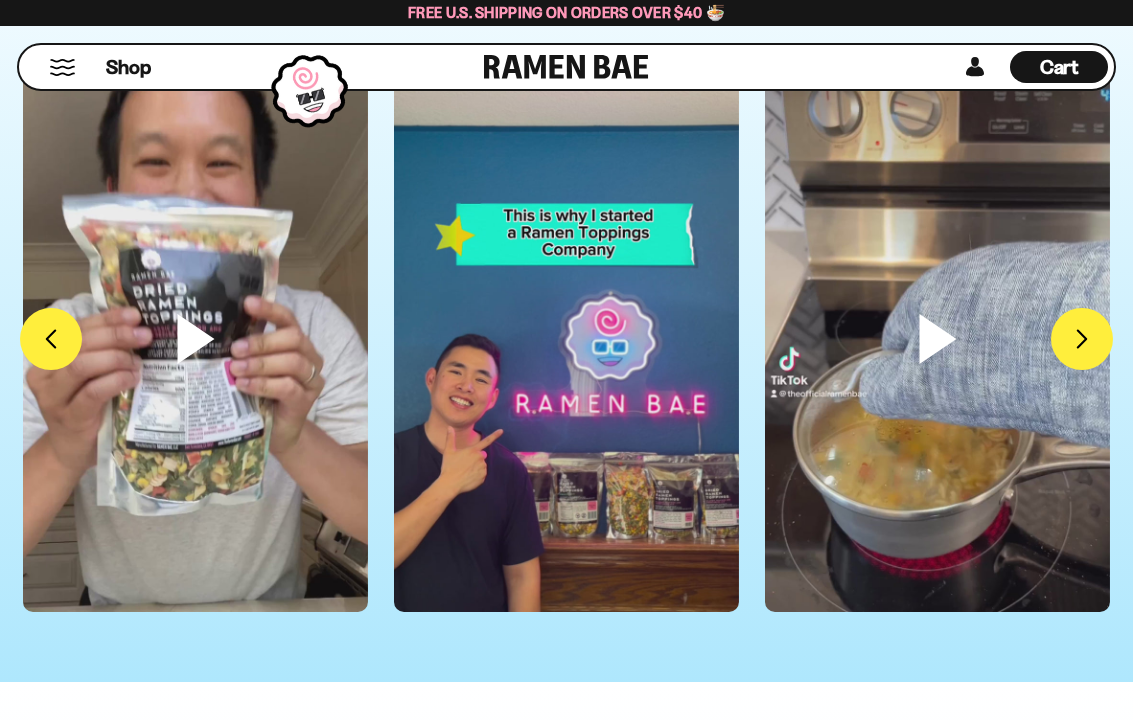click at bounding box center (195, 372) 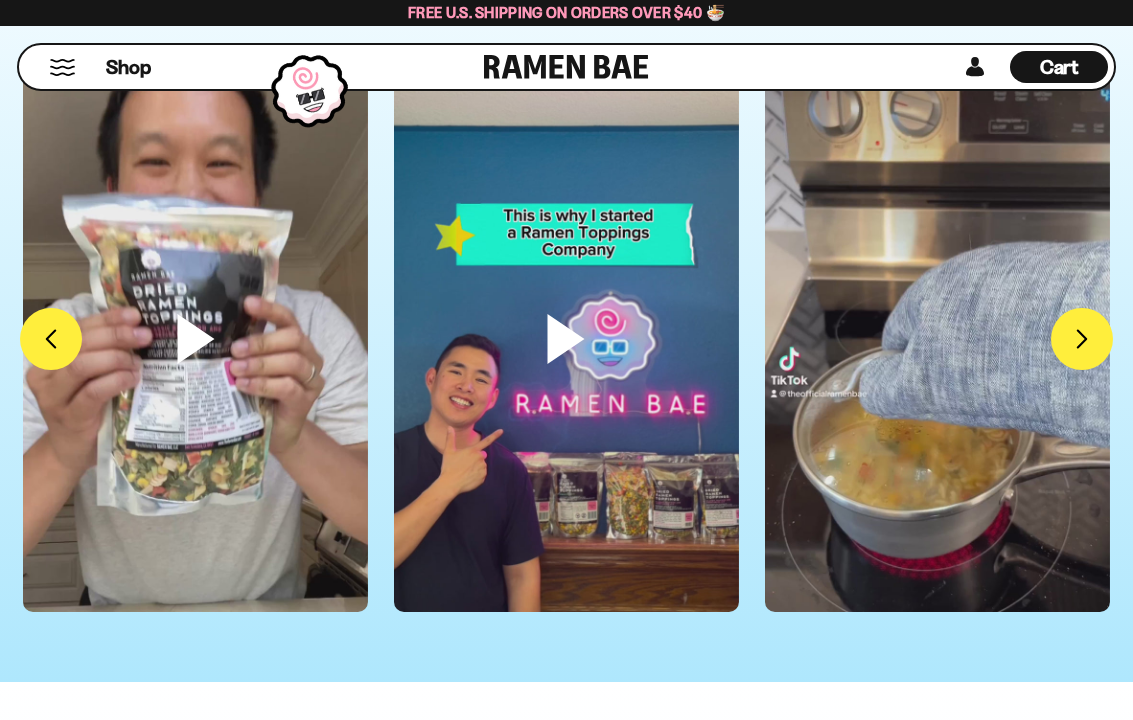 click on "FADCB6FD-DFAB-4417-9F21-029242090B77" at bounding box center [1082, 339] 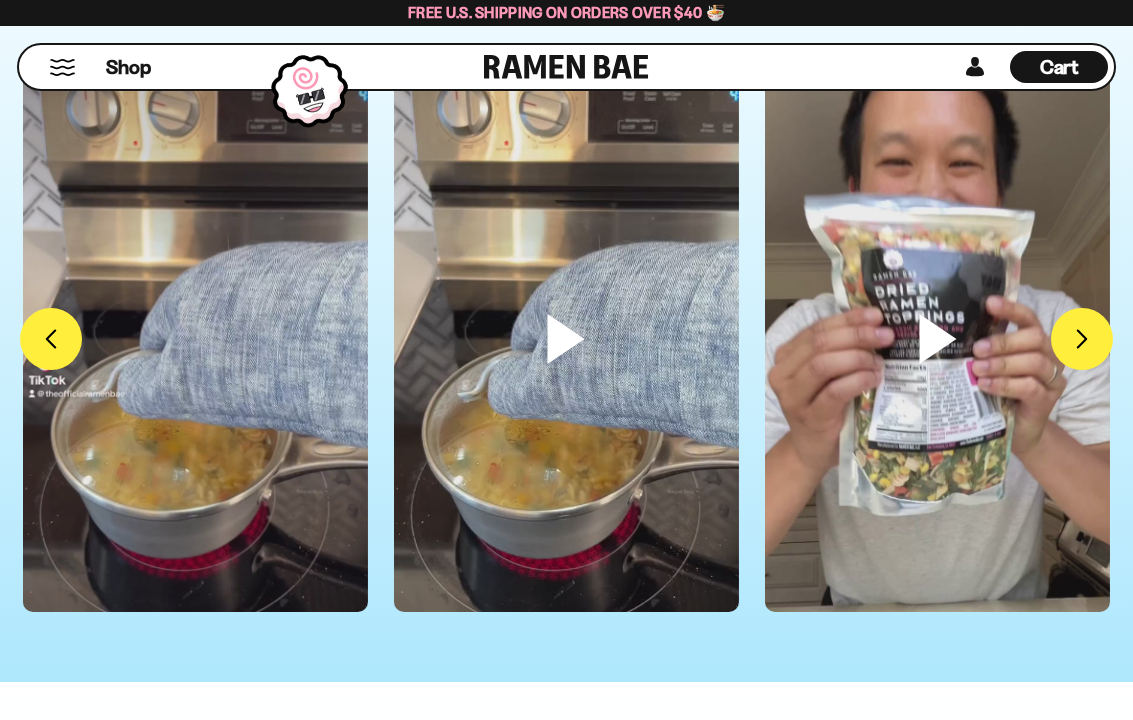 click at bounding box center [566, 372] 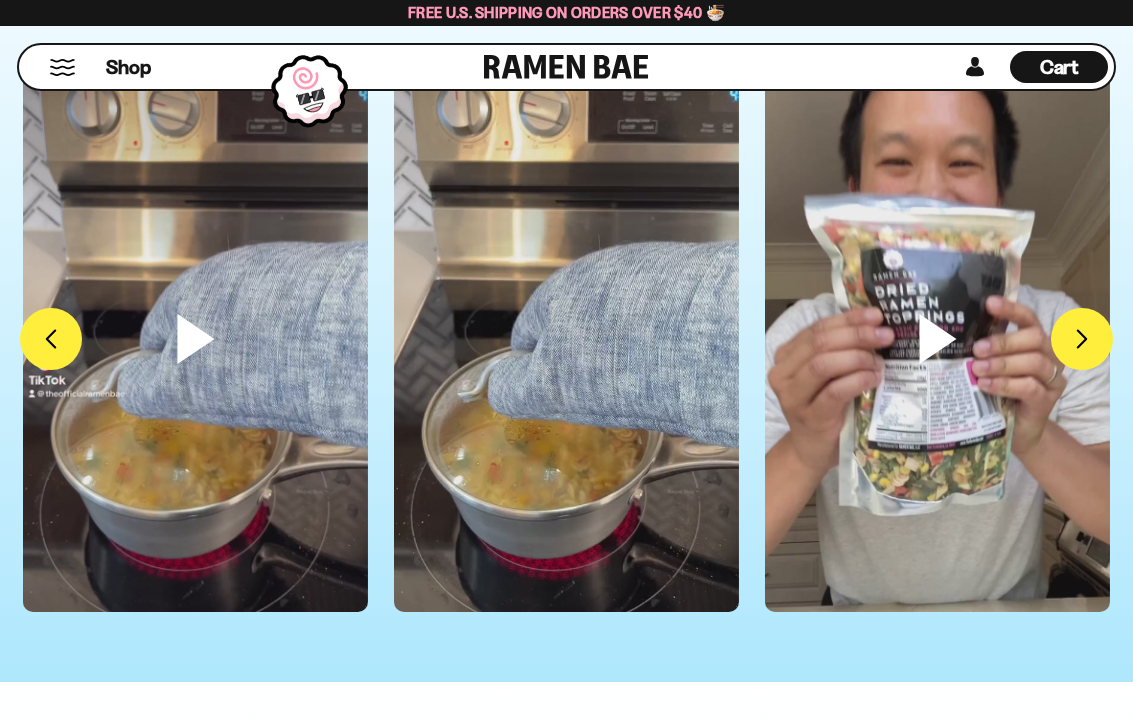 click on "FADCB6FD-DFAB-4417-9F21-029242090B77" at bounding box center (1082, 339) 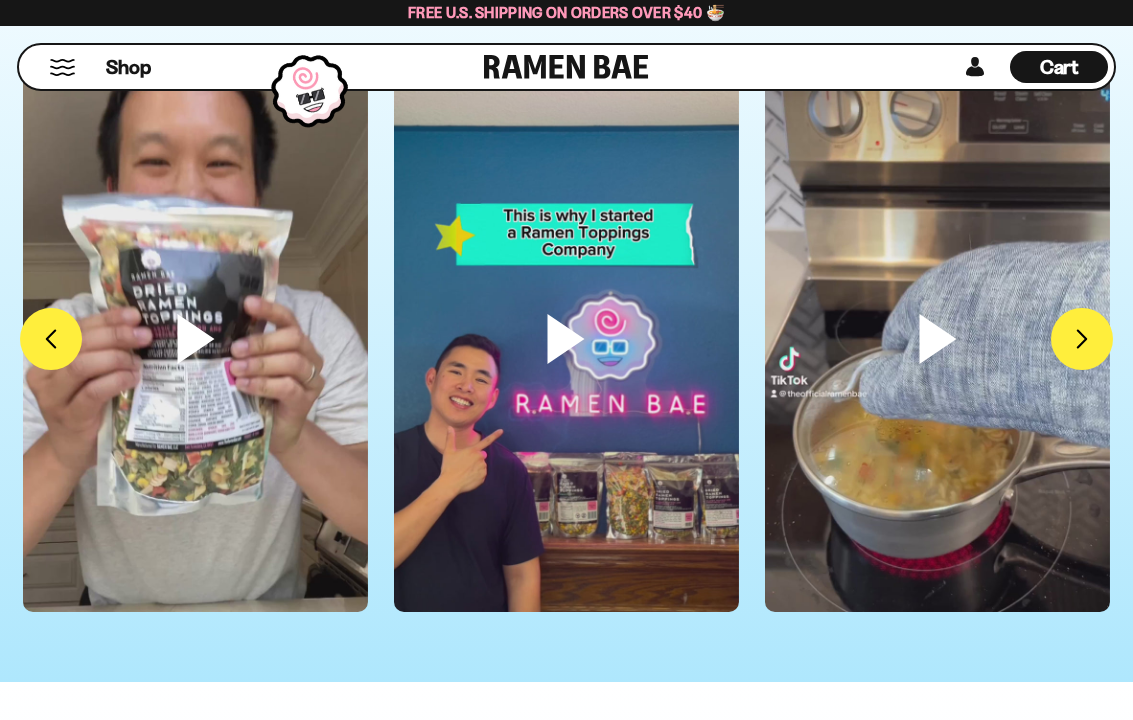 click on "FADCB6FD-DFAB-4417-9F21-029242090B77" at bounding box center (1082, 339) 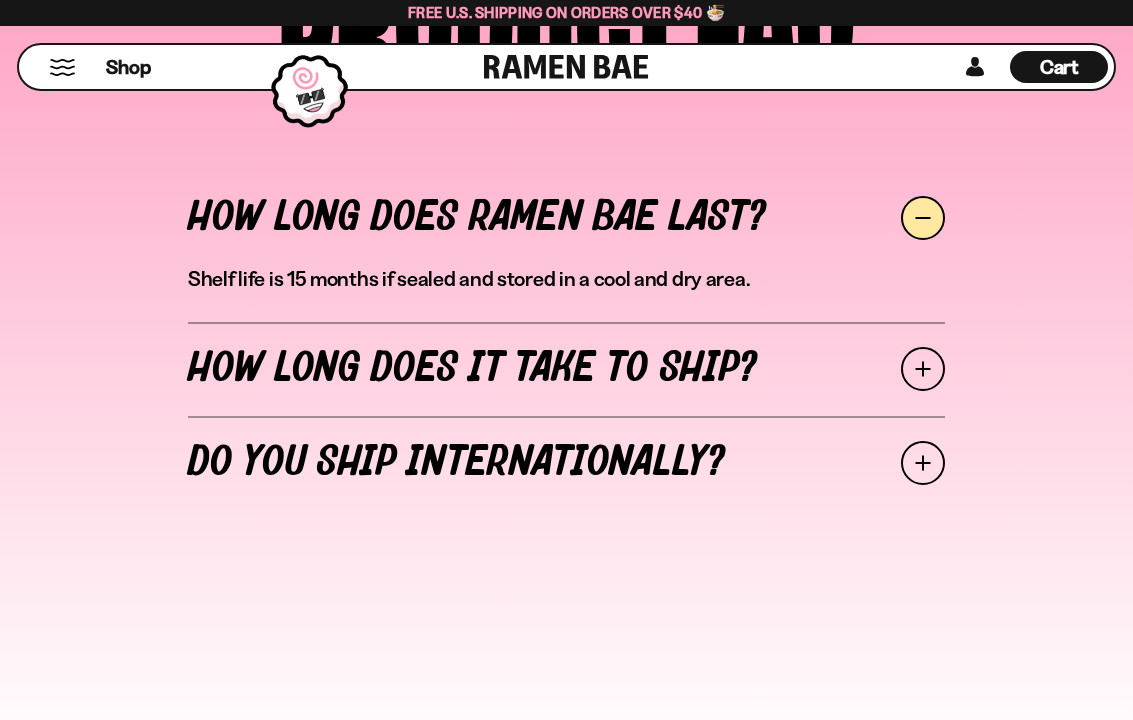 scroll, scrollTop: 7529, scrollLeft: 0, axis: vertical 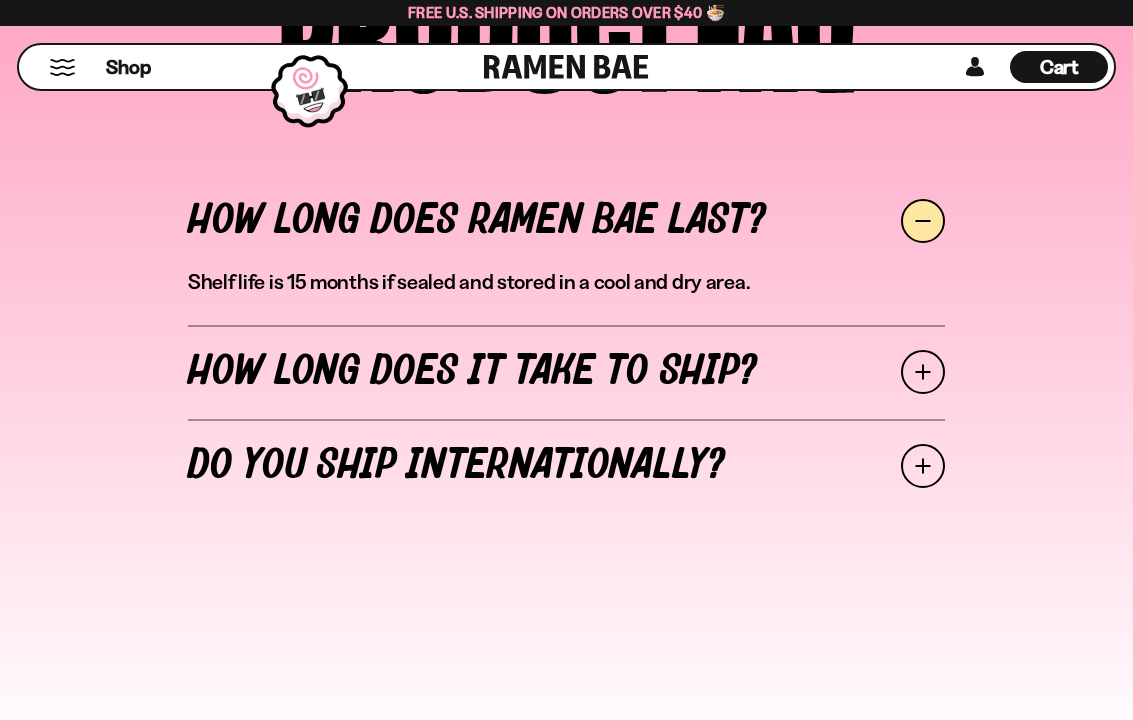 click on "How long does it take to ship?" at bounding box center (566, 372) 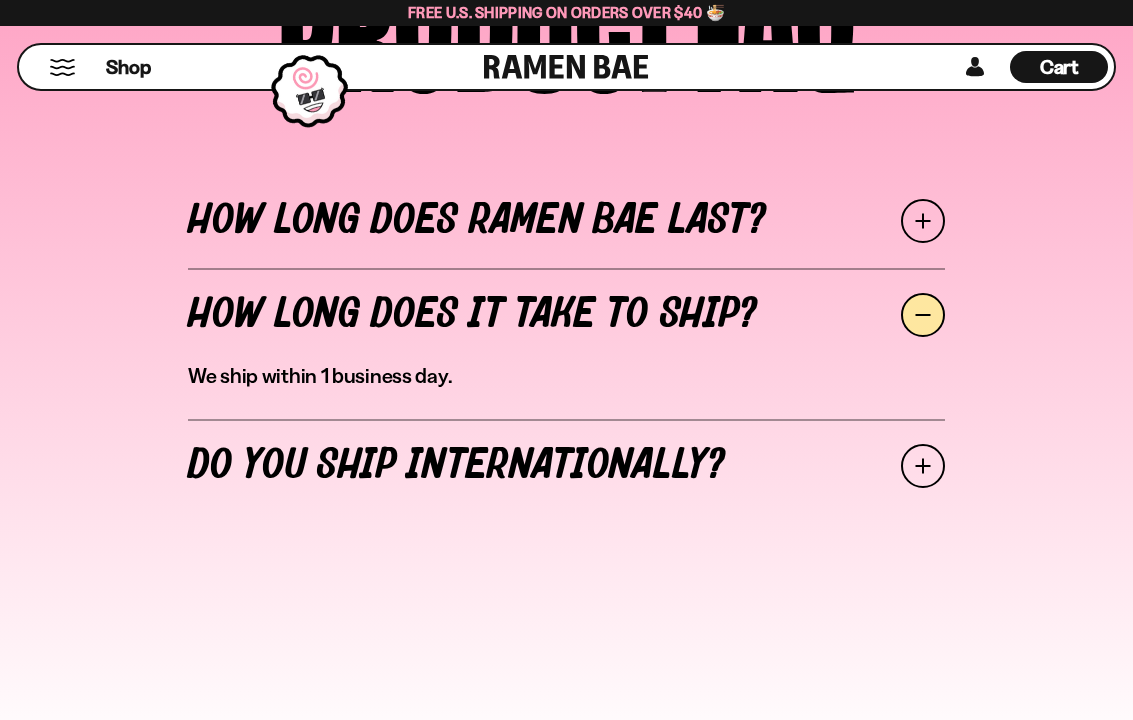 click on "Do you ship internationally?" at bounding box center [566, 466] 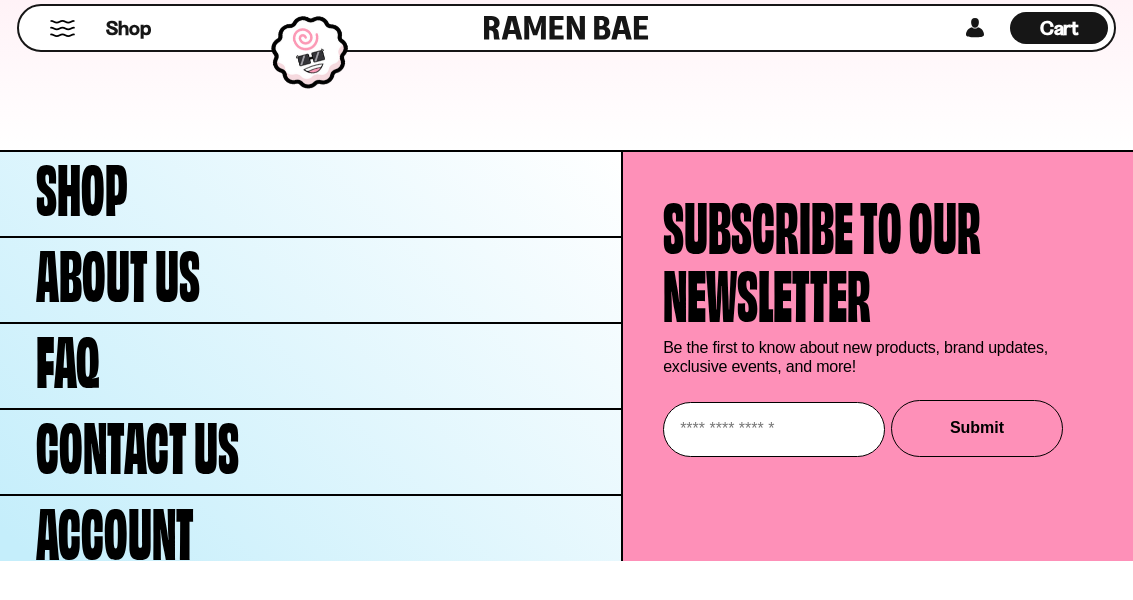 scroll, scrollTop: 8535, scrollLeft: 0, axis: vertical 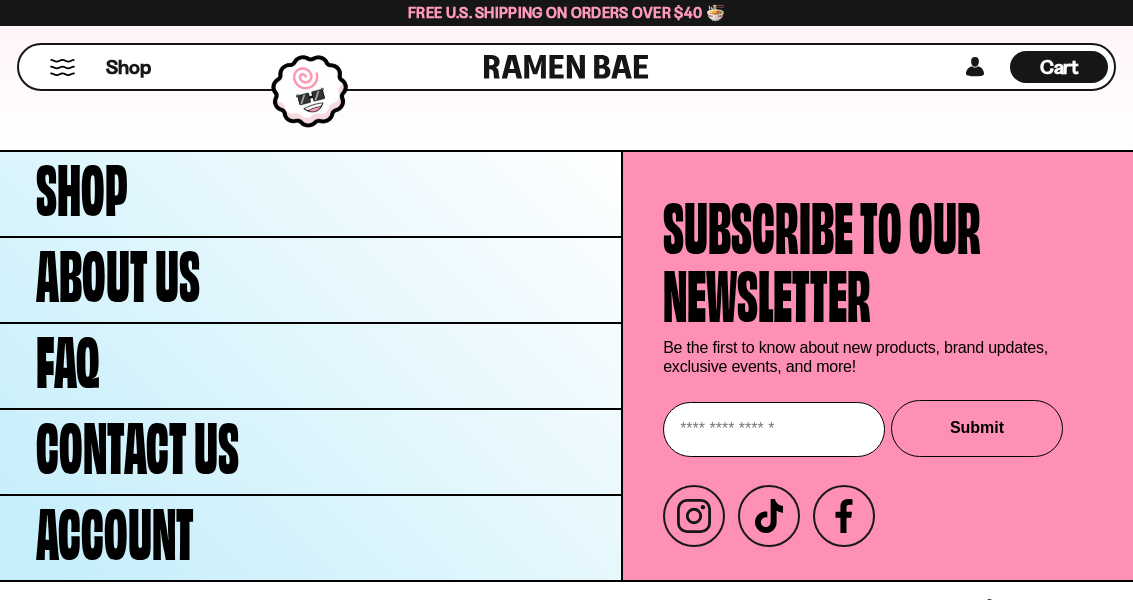 click on "Contact Us" at bounding box center (310, 452) 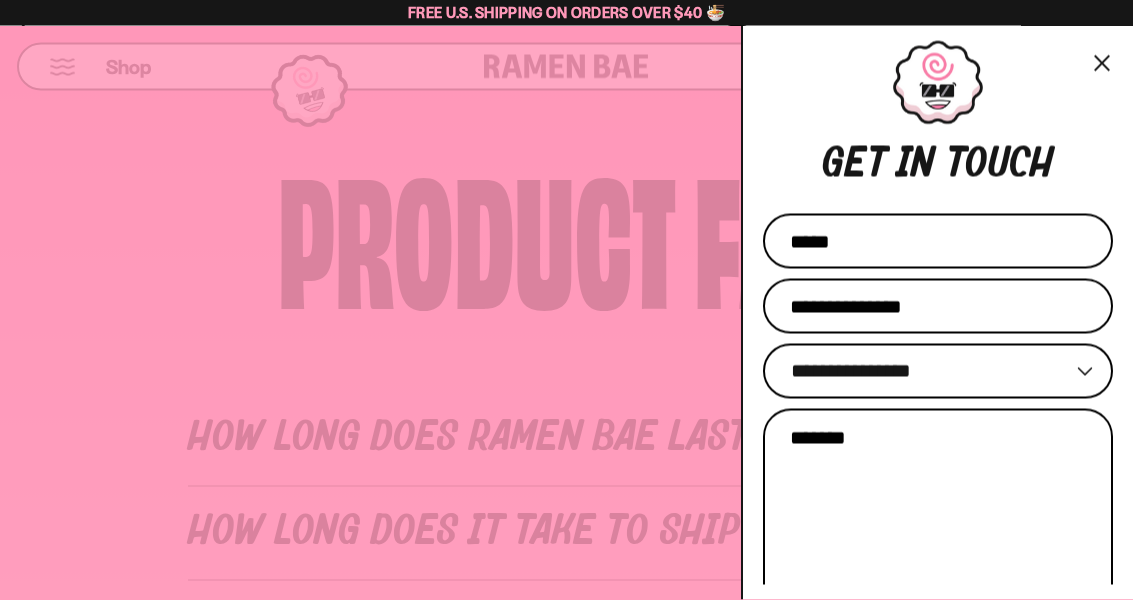 scroll, scrollTop: 7267, scrollLeft: 0, axis: vertical 